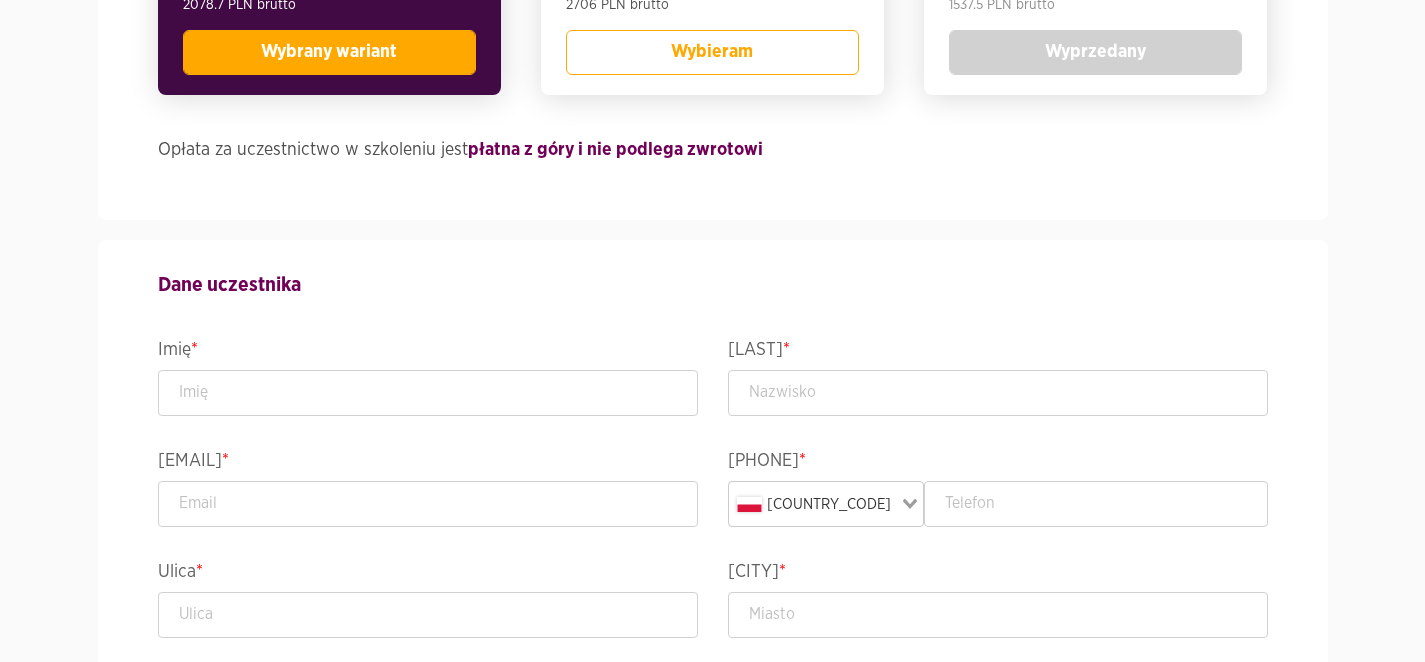 scroll, scrollTop: 755, scrollLeft: 0, axis: vertical 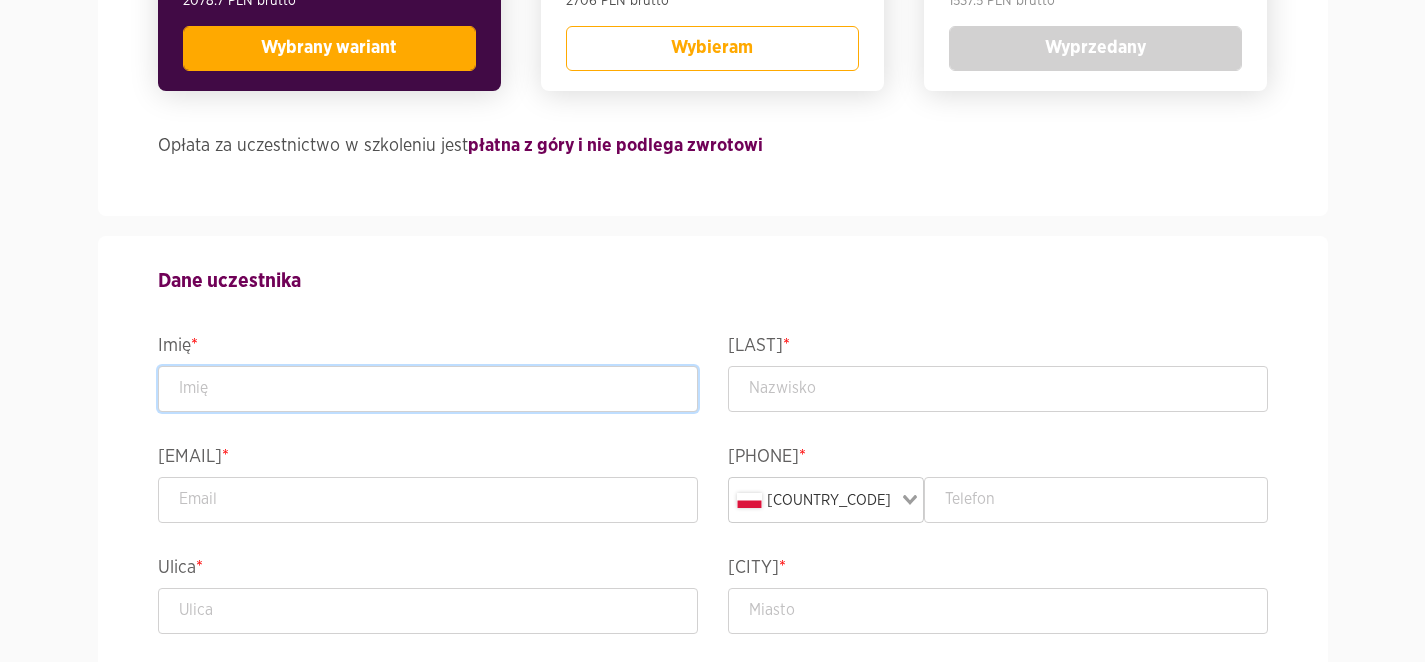 click at bounding box center [428, 389] 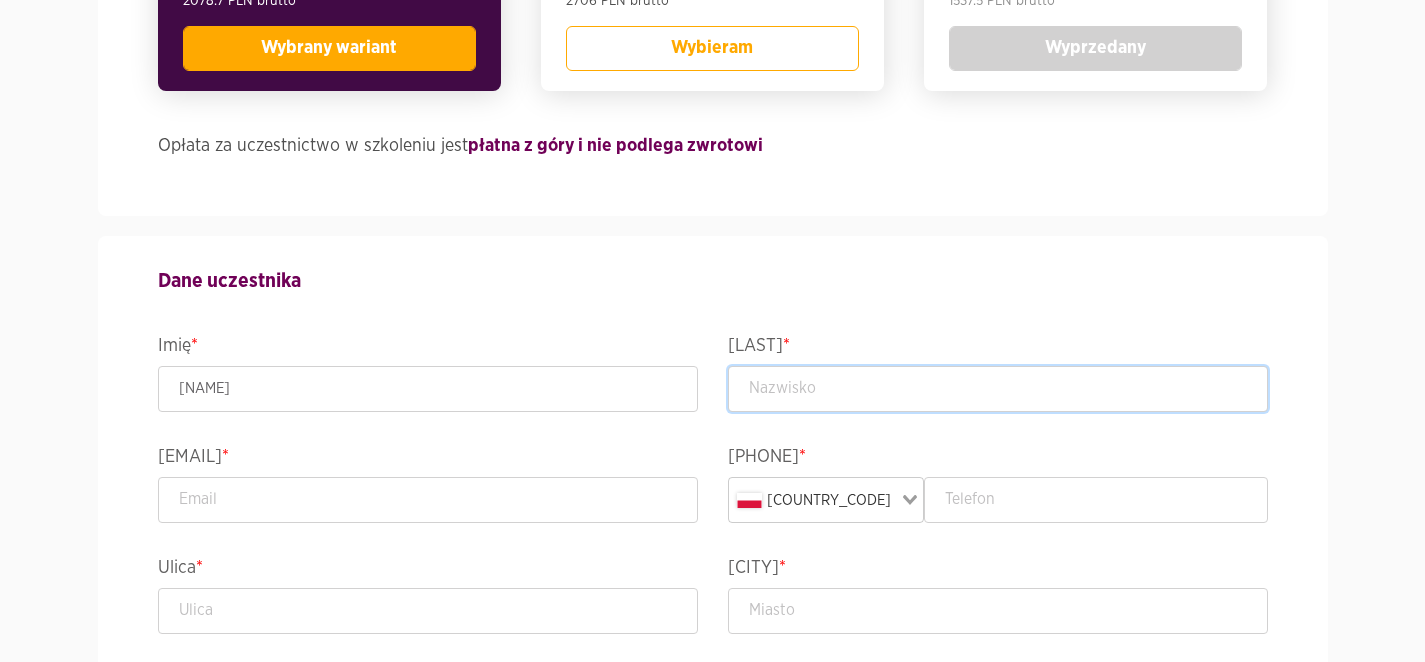 type on "test" 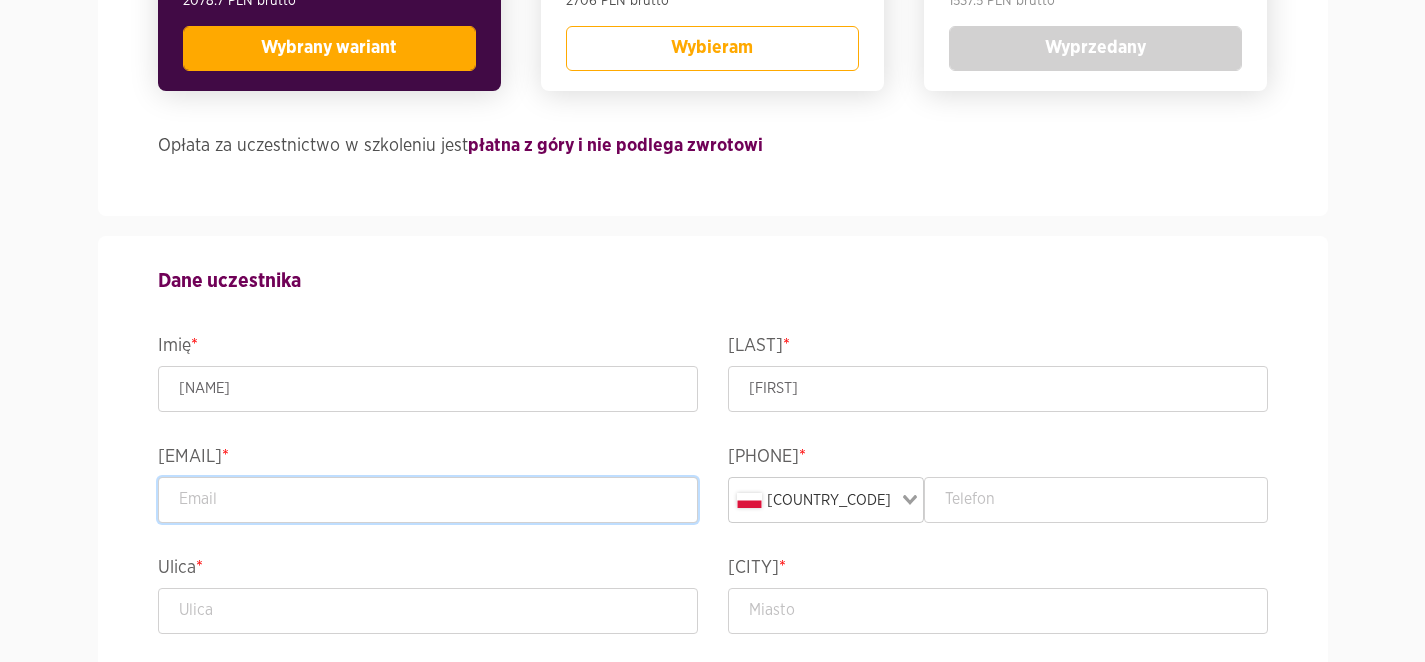 type on "[EMAIL]" 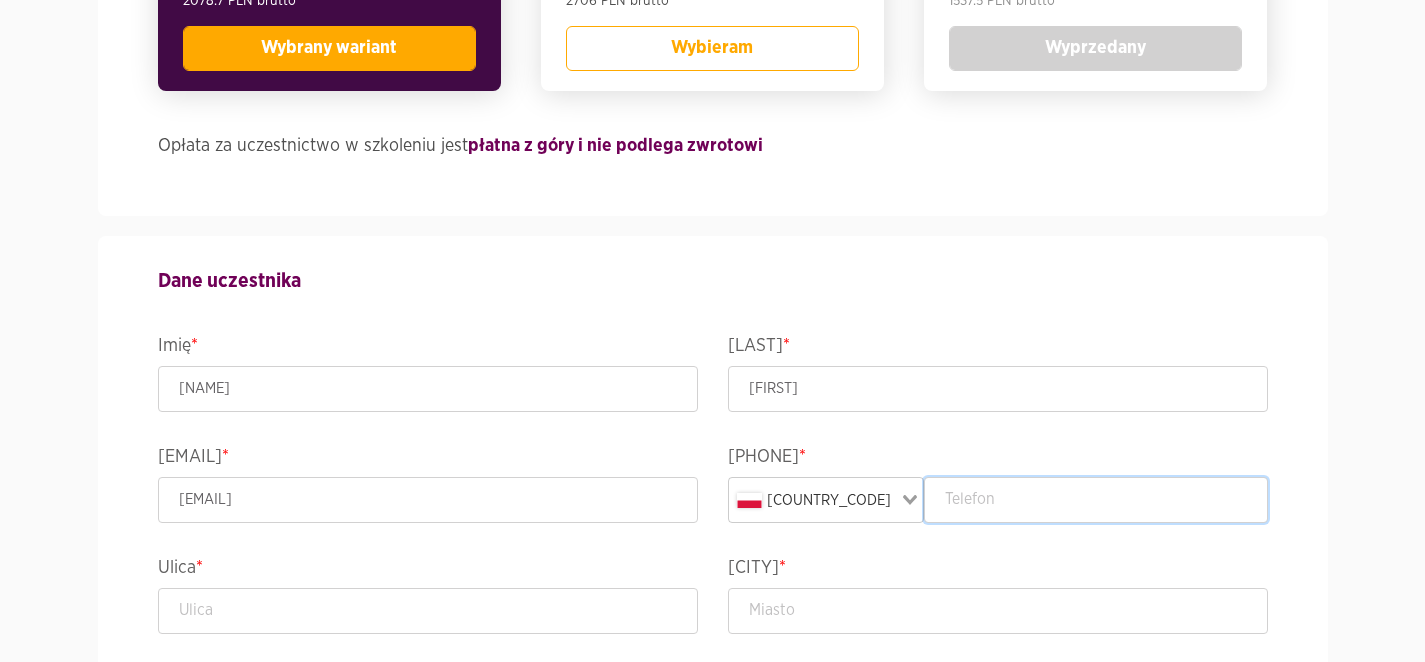 type on "[PHONE]" 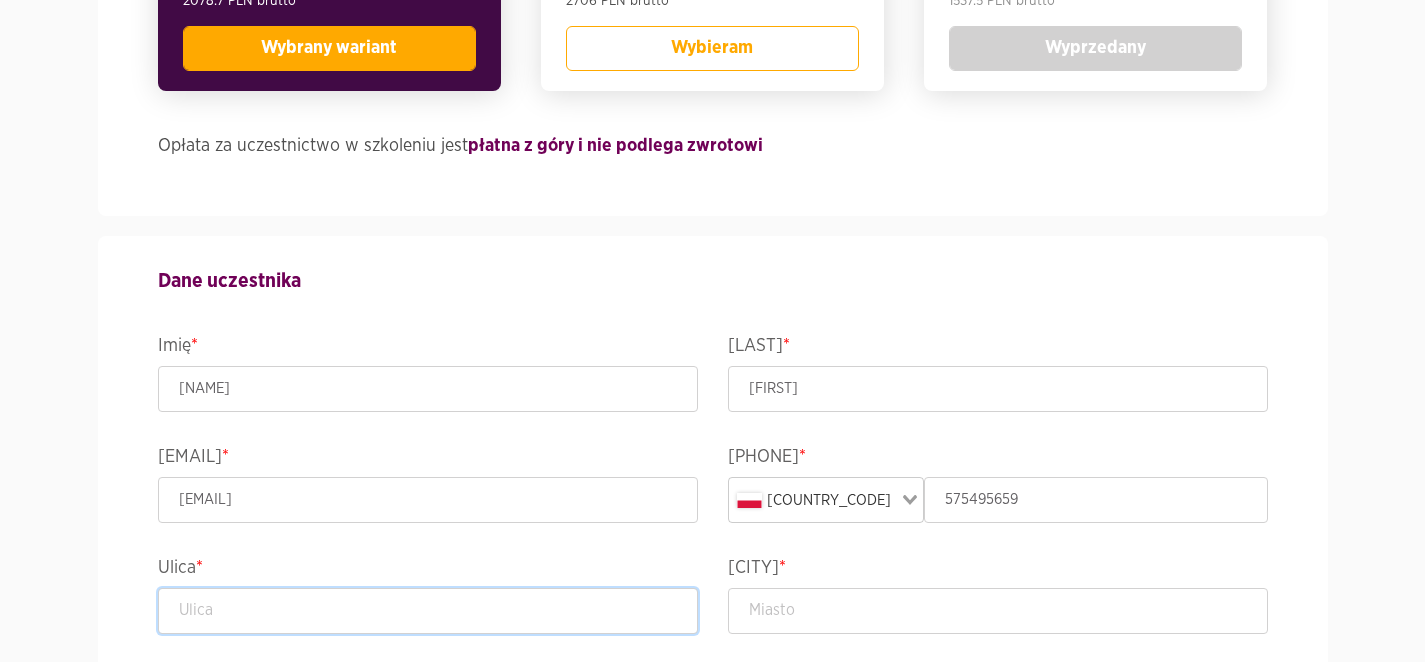 type on "test" 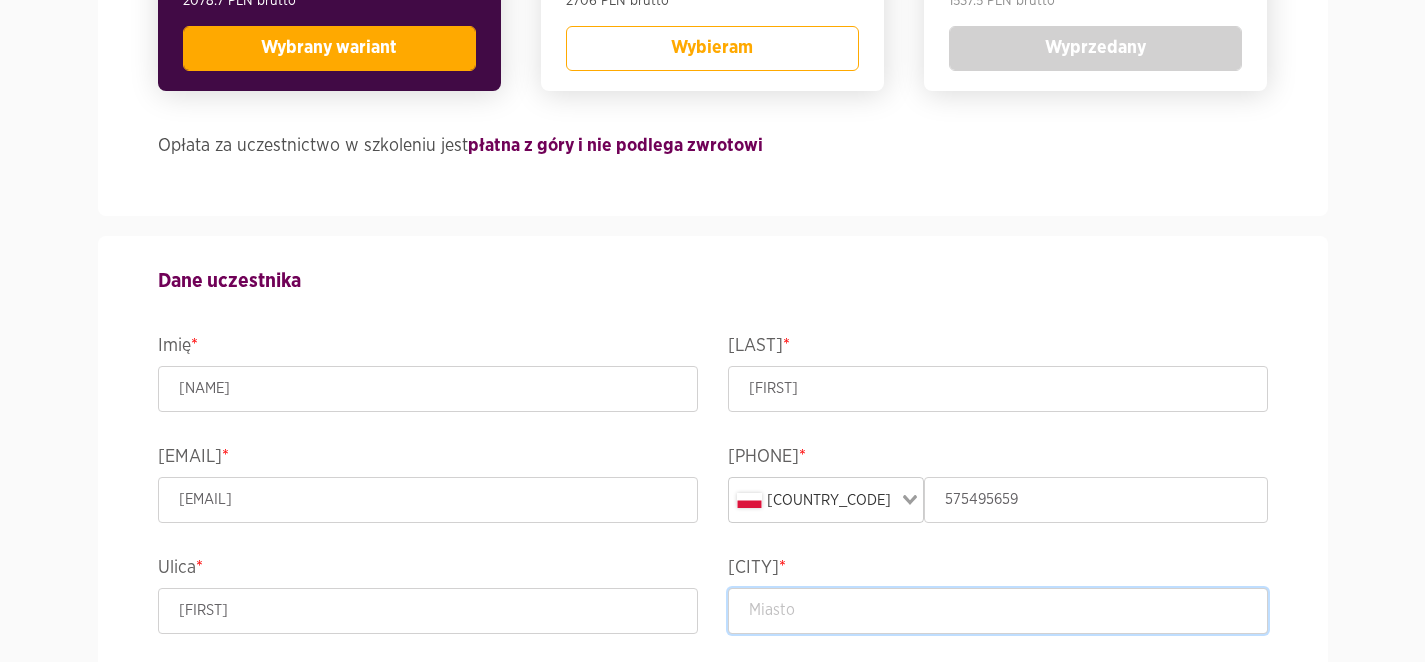 type on "TEST" 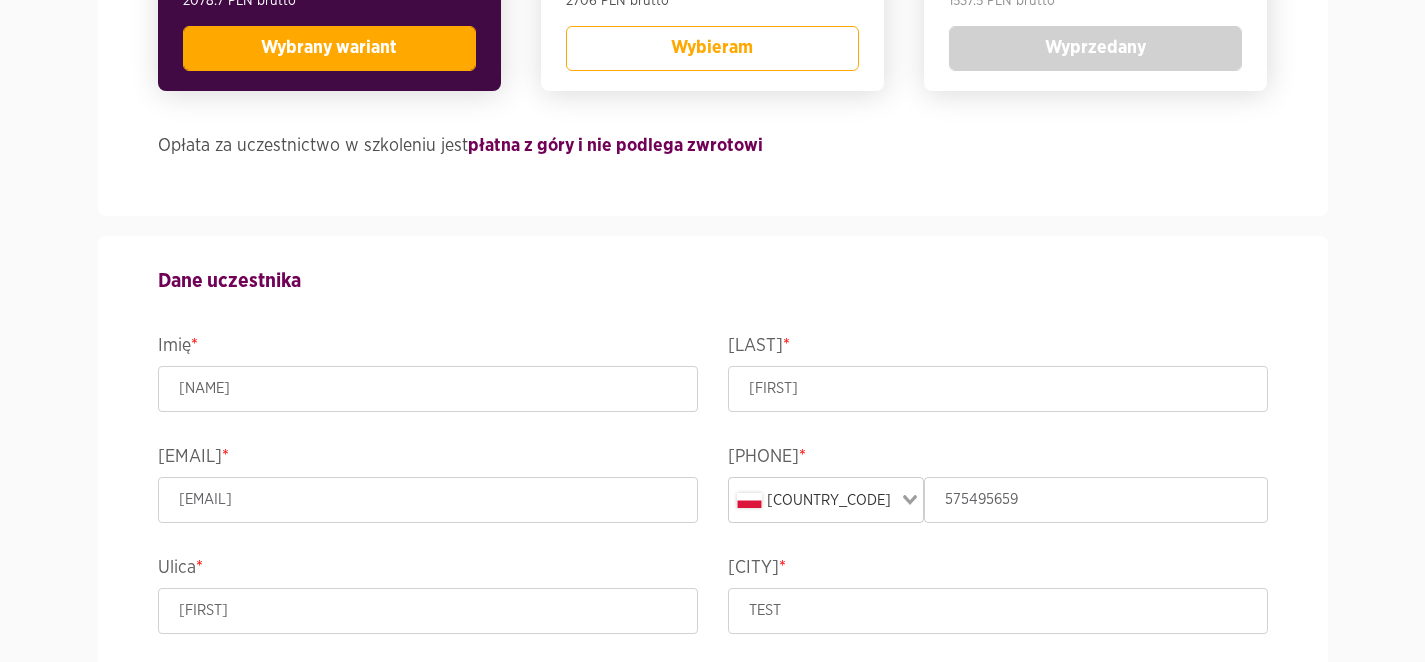 type on "TEST" 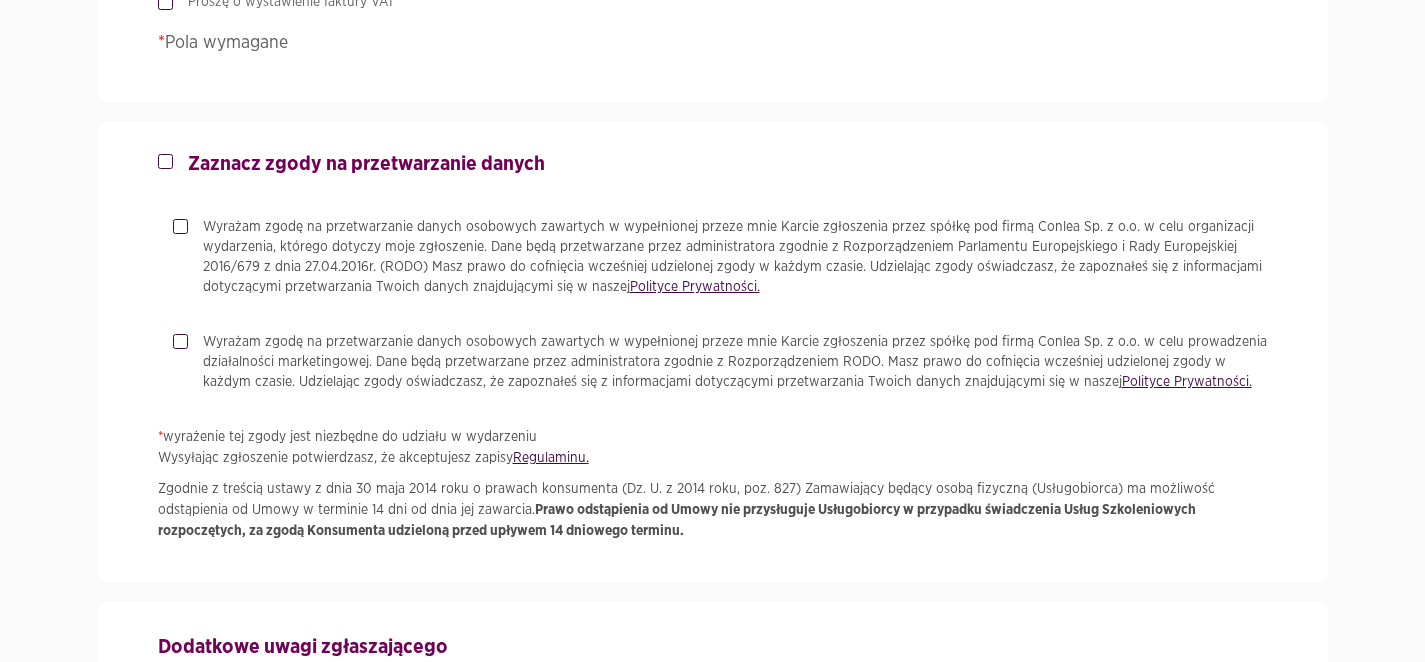 scroll, scrollTop: 1582, scrollLeft: 0, axis: vertical 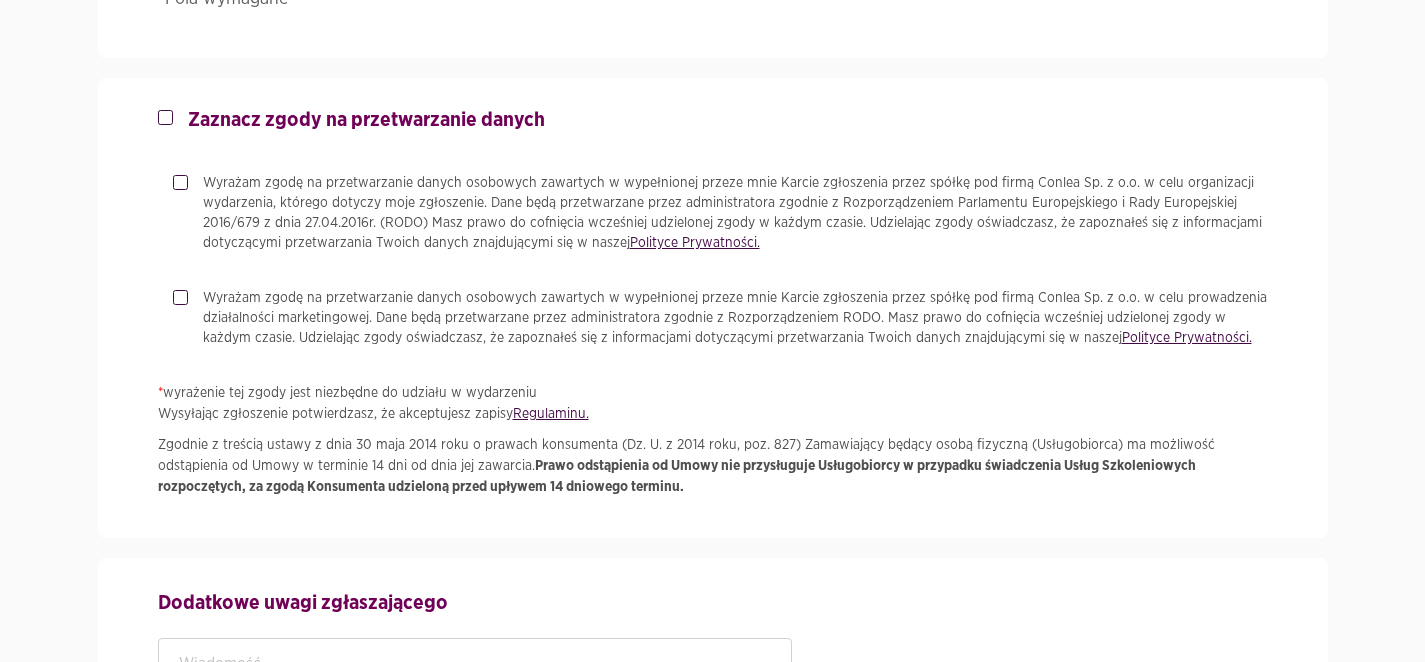 click on "Zaznacz zgody na przetwarzanie danych" at bounding box center (359, 120) 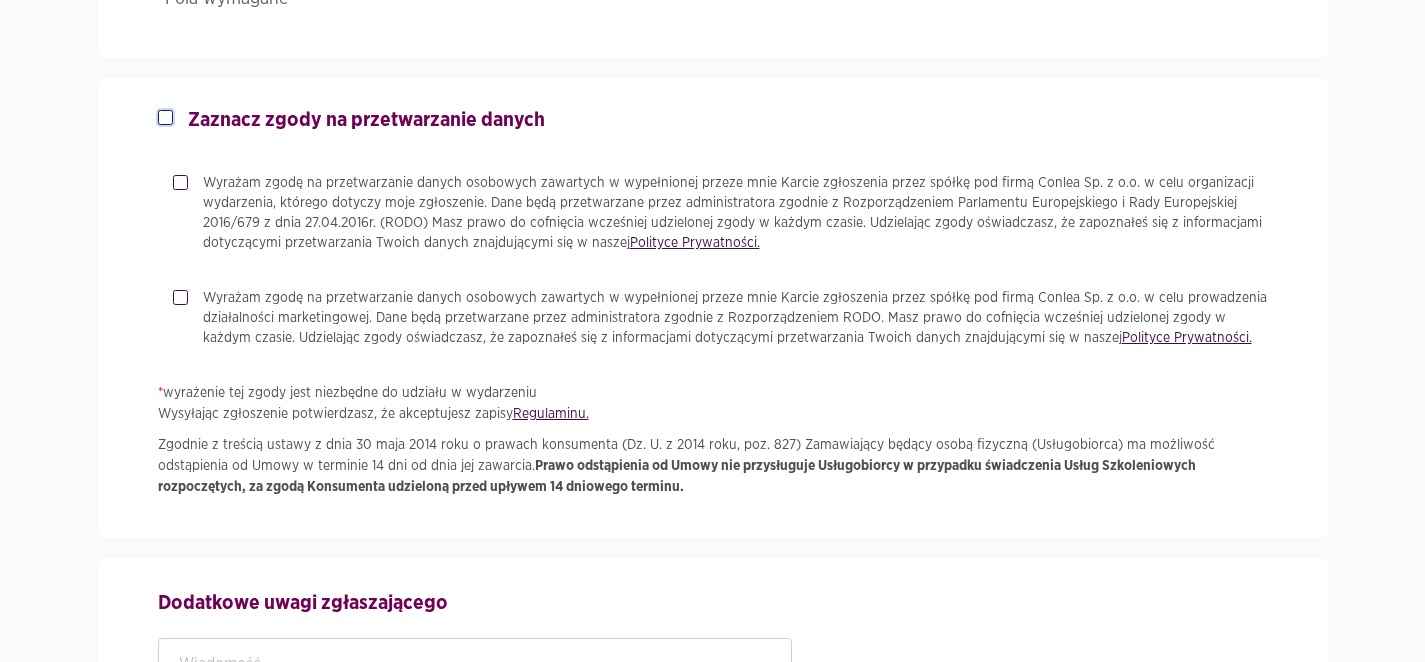 click on "Zaznacz zgody na przetwarzanie danych" at bounding box center [163, 114] 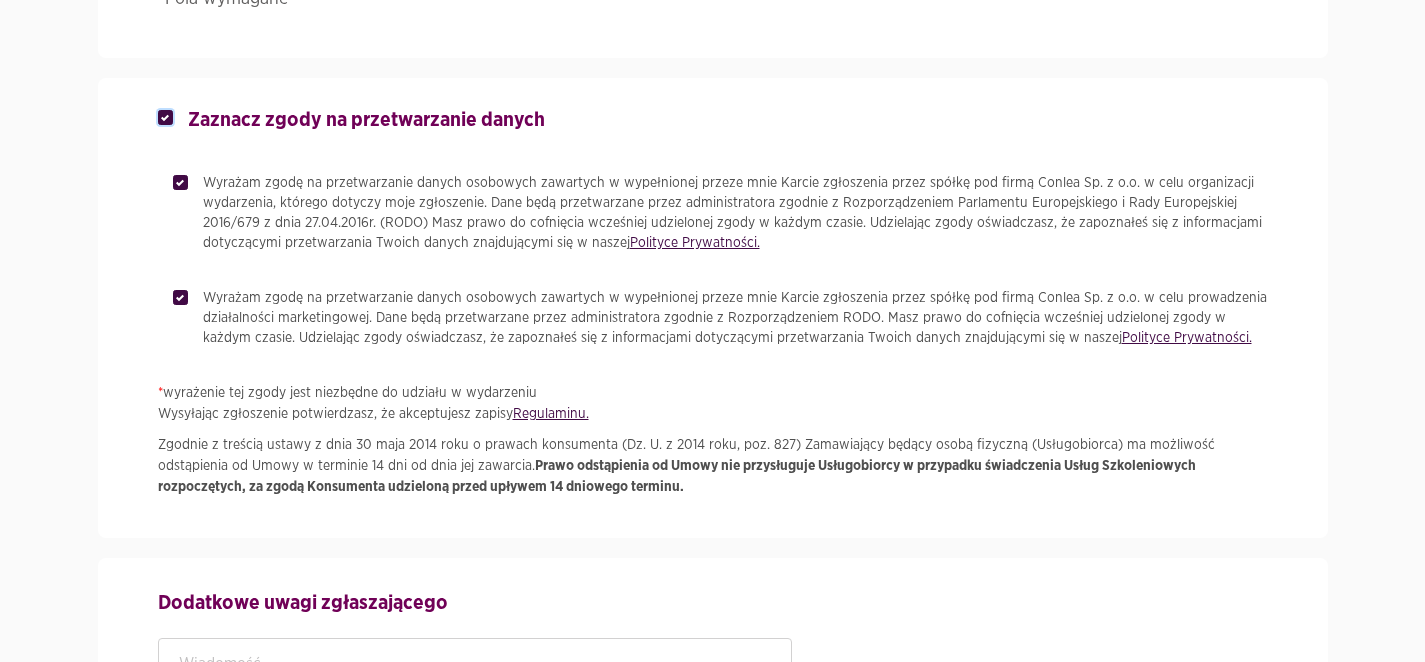 checkbox on "true" 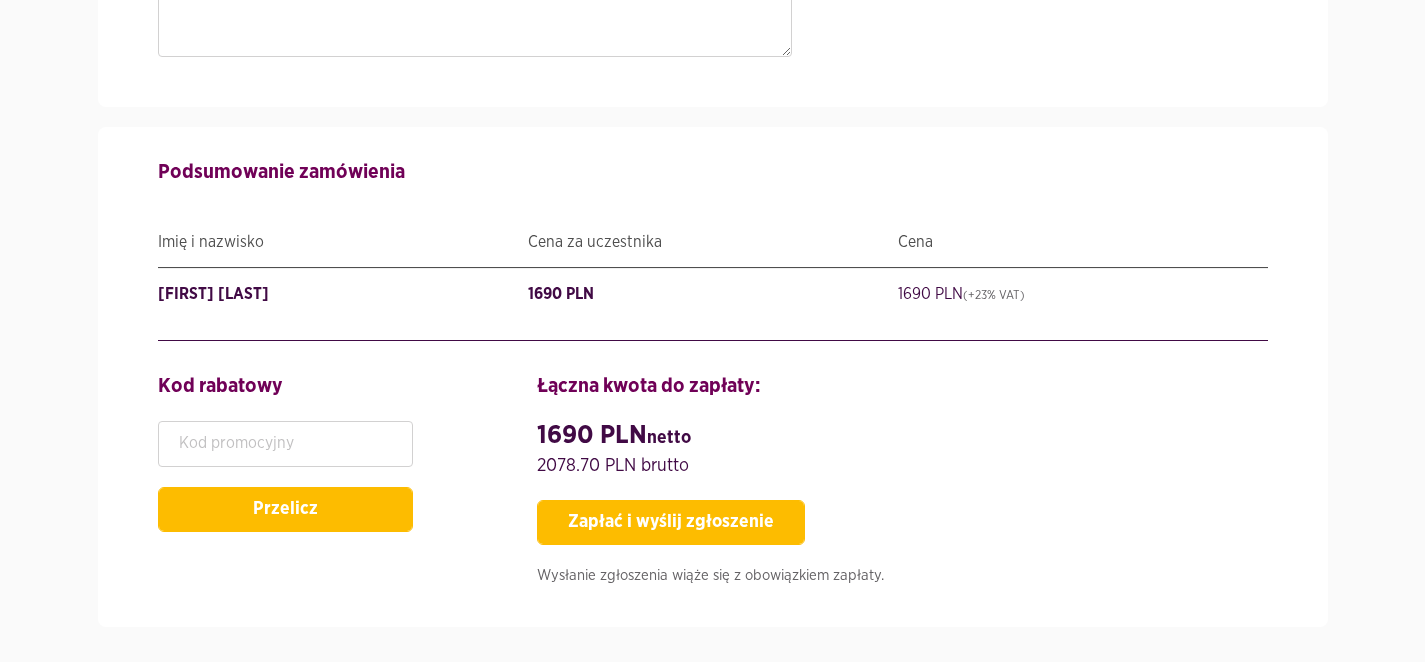scroll, scrollTop: 2309, scrollLeft: 0, axis: vertical 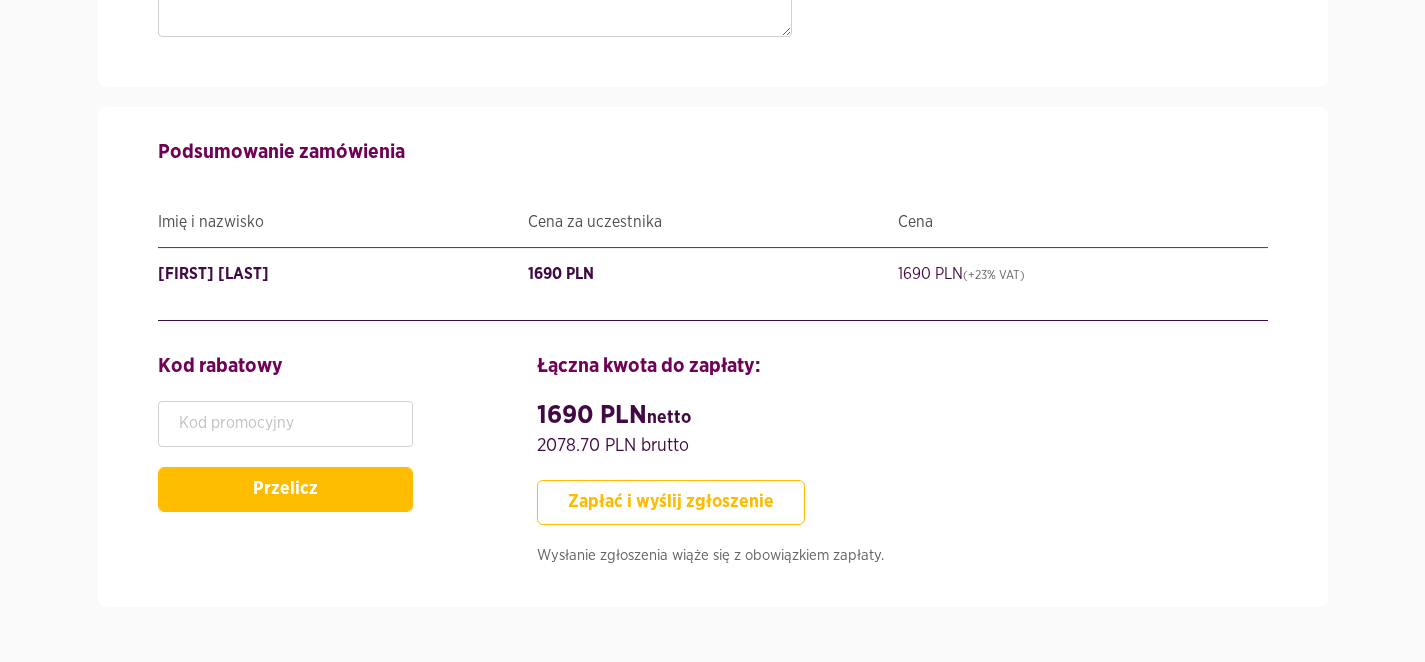 click on "Zapłać i wyślij zgłoszenie" at bounding box center [671, 502] 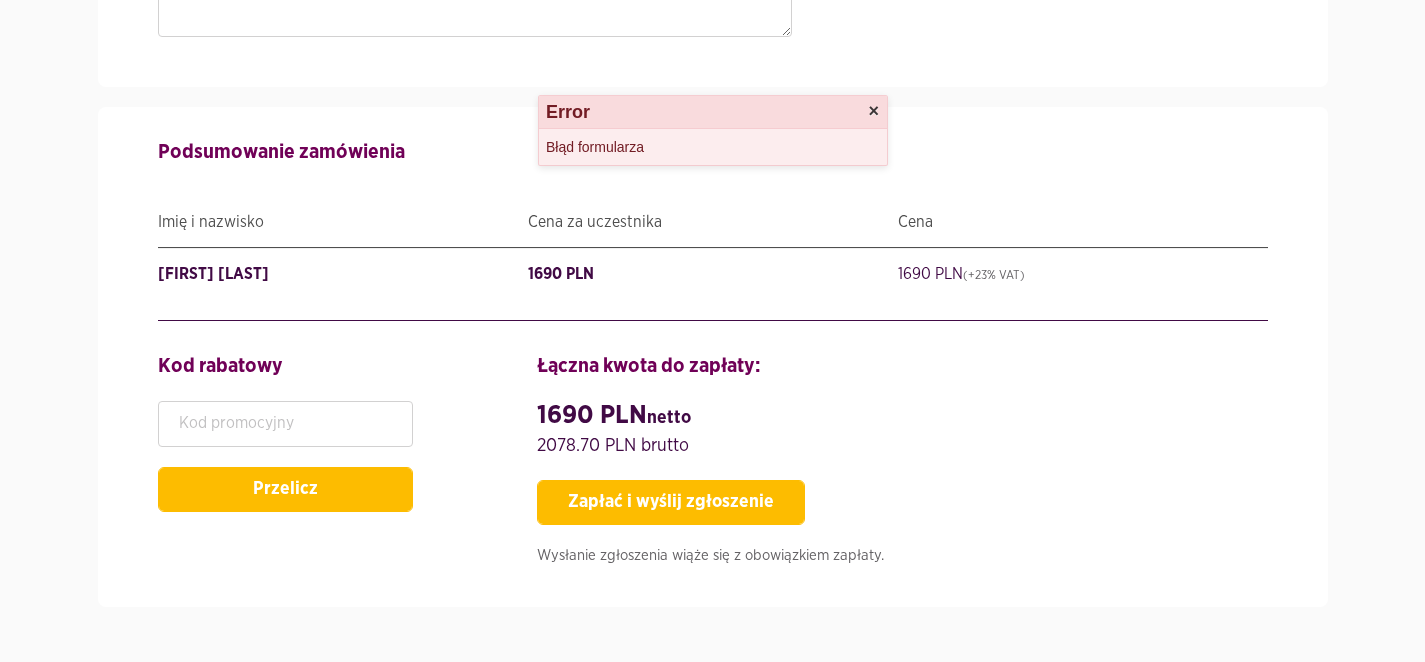 click on "×" at bounding box center [873, 111] 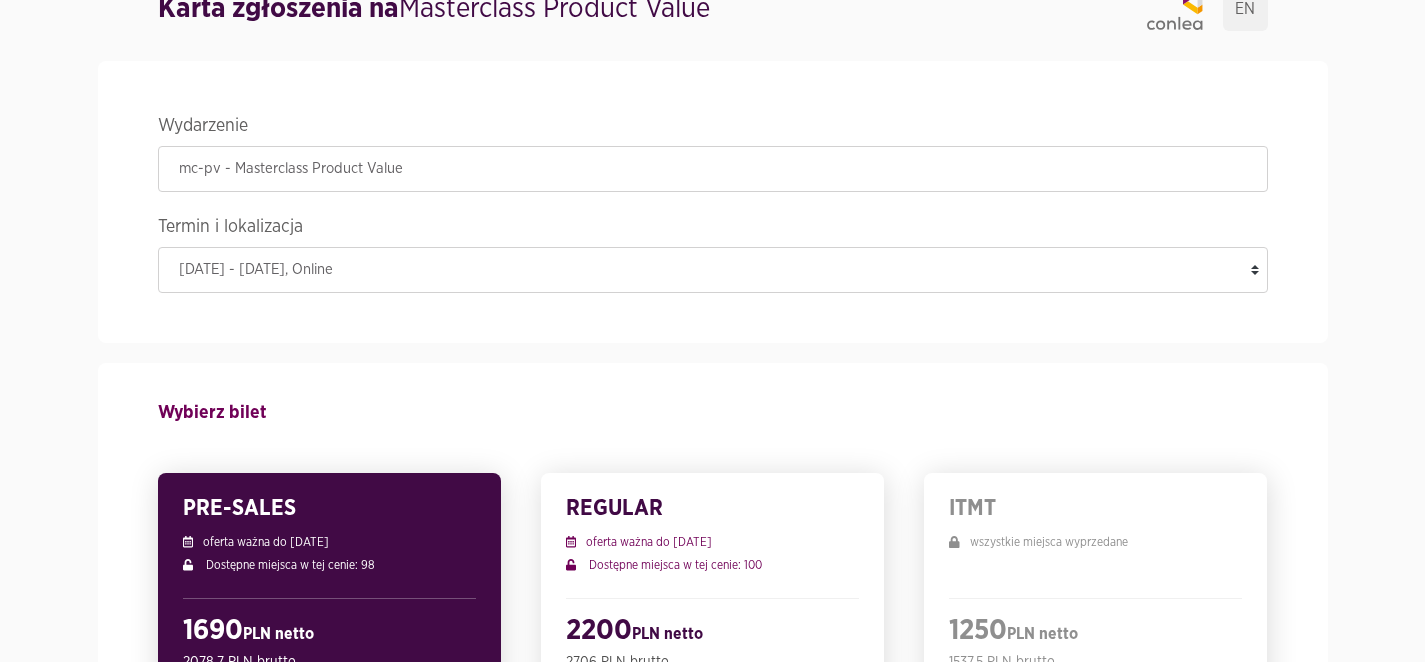 scroll, scrollTop: 0, scrollLeft: 0, axis: both 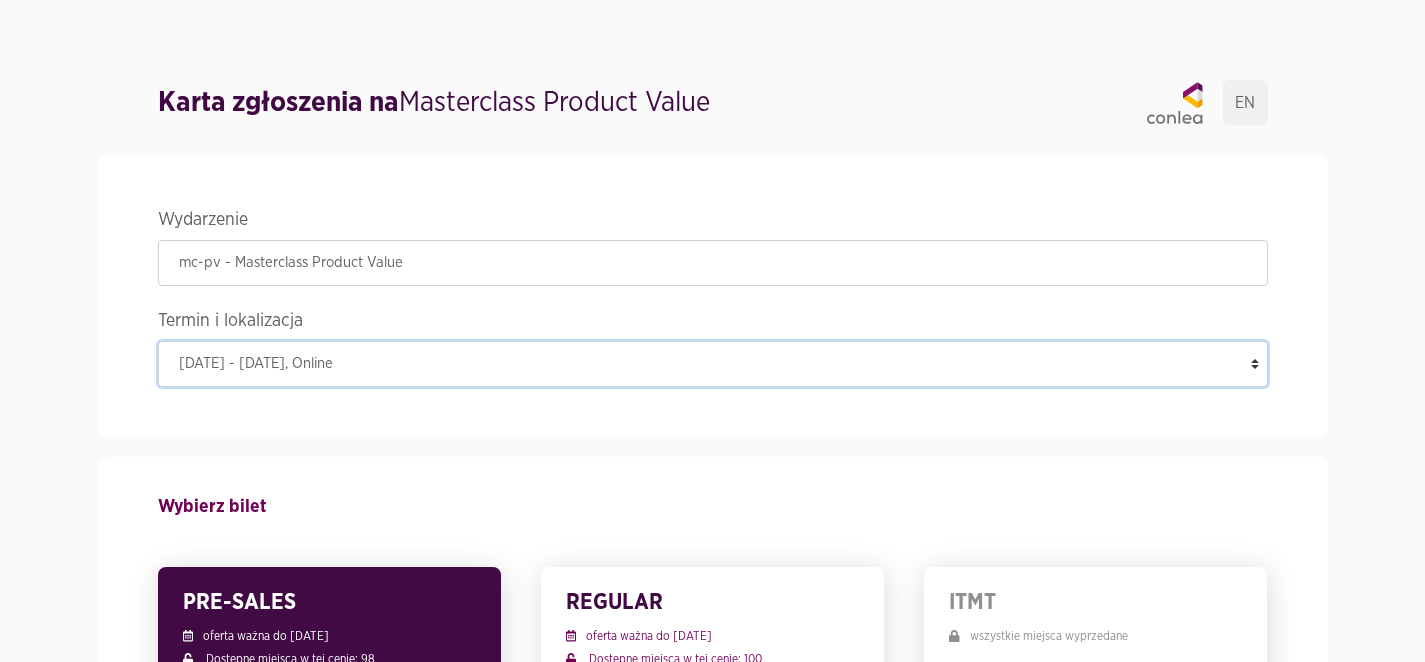 click on "14 października 2025 -
13 stycznia 2026 , Online" at bounding box center (713, 364) 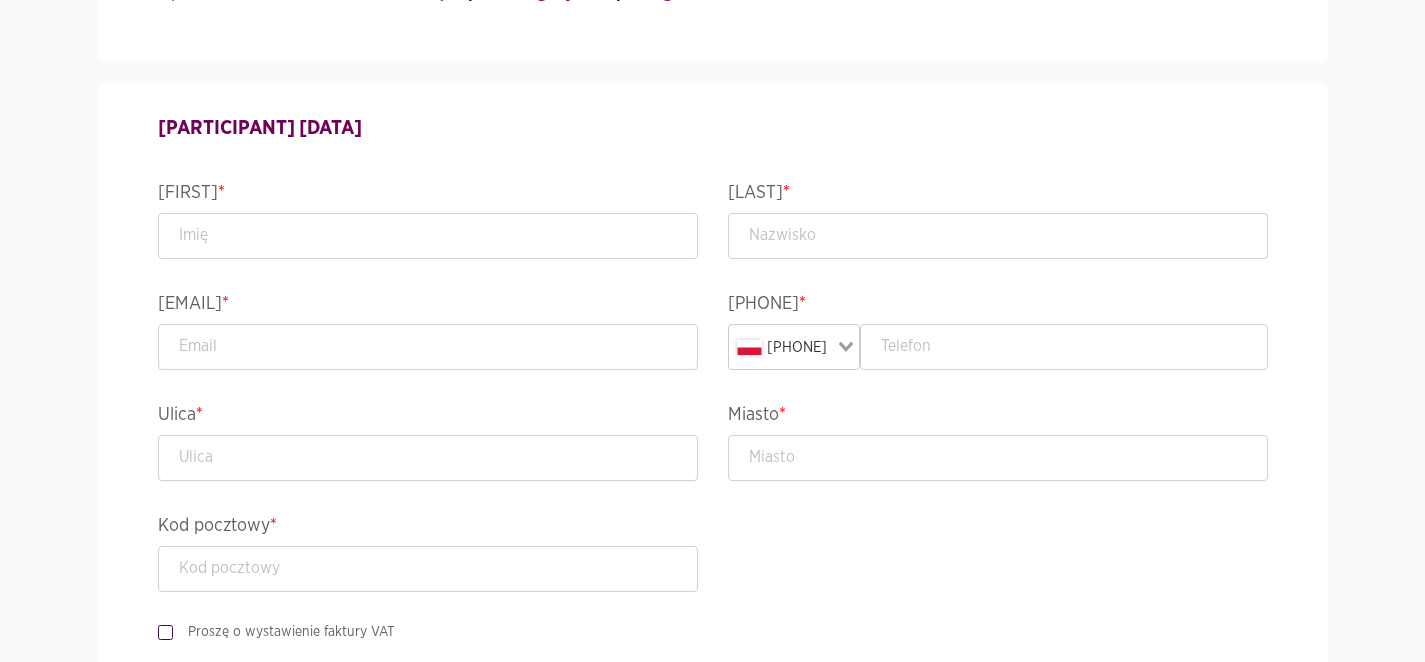 scroll, scrollTop: 805, scrollLeft: 0, axis: vertical 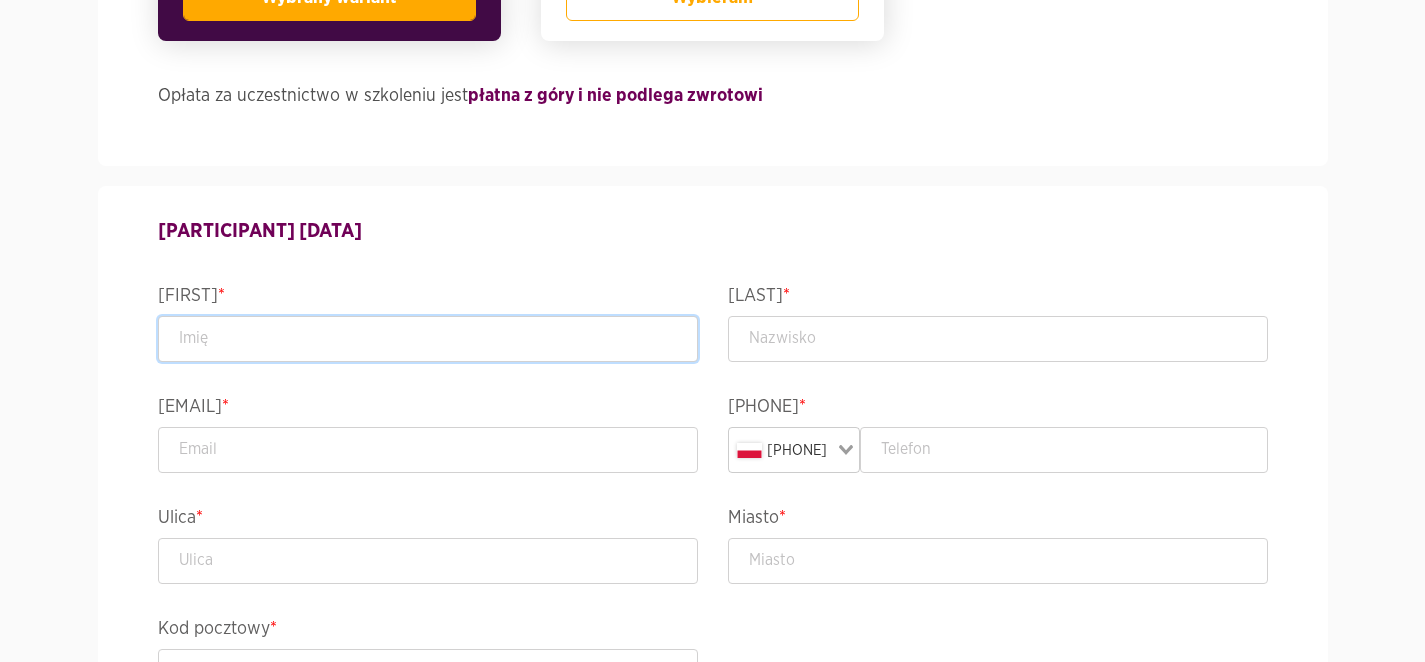 click at bounding box center (428, 339) 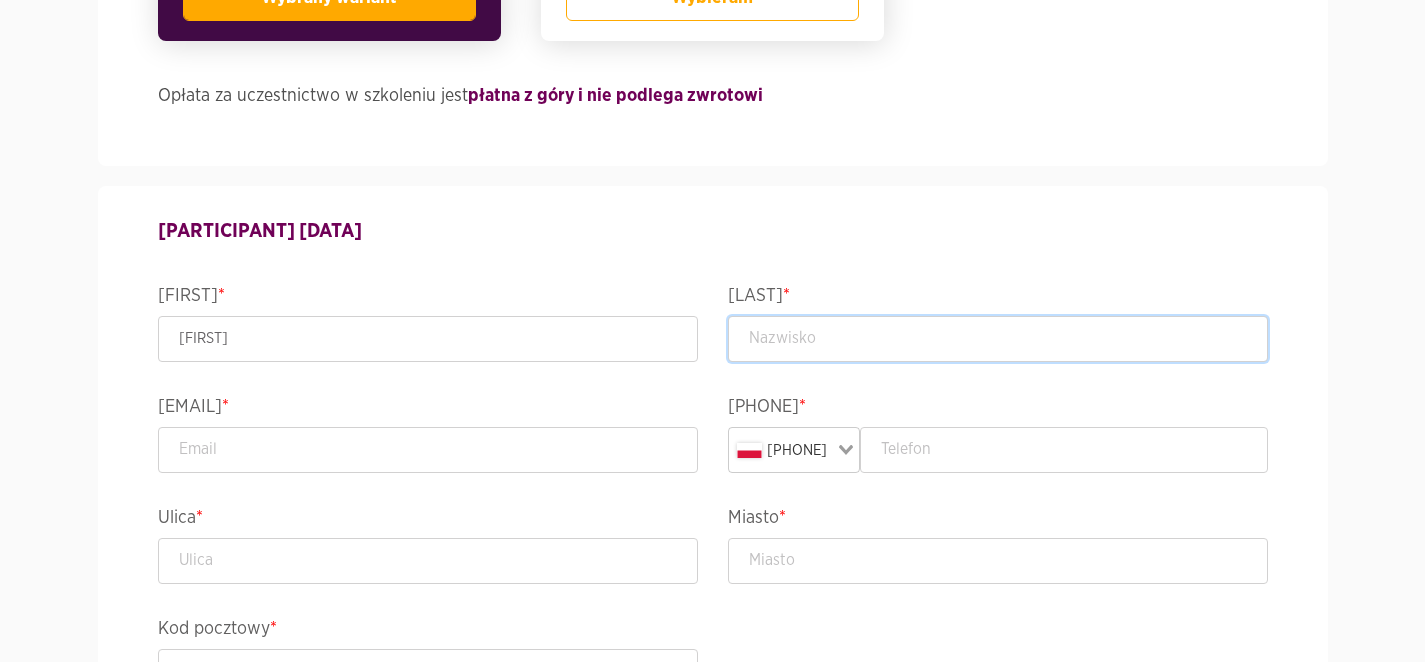 type on "test" 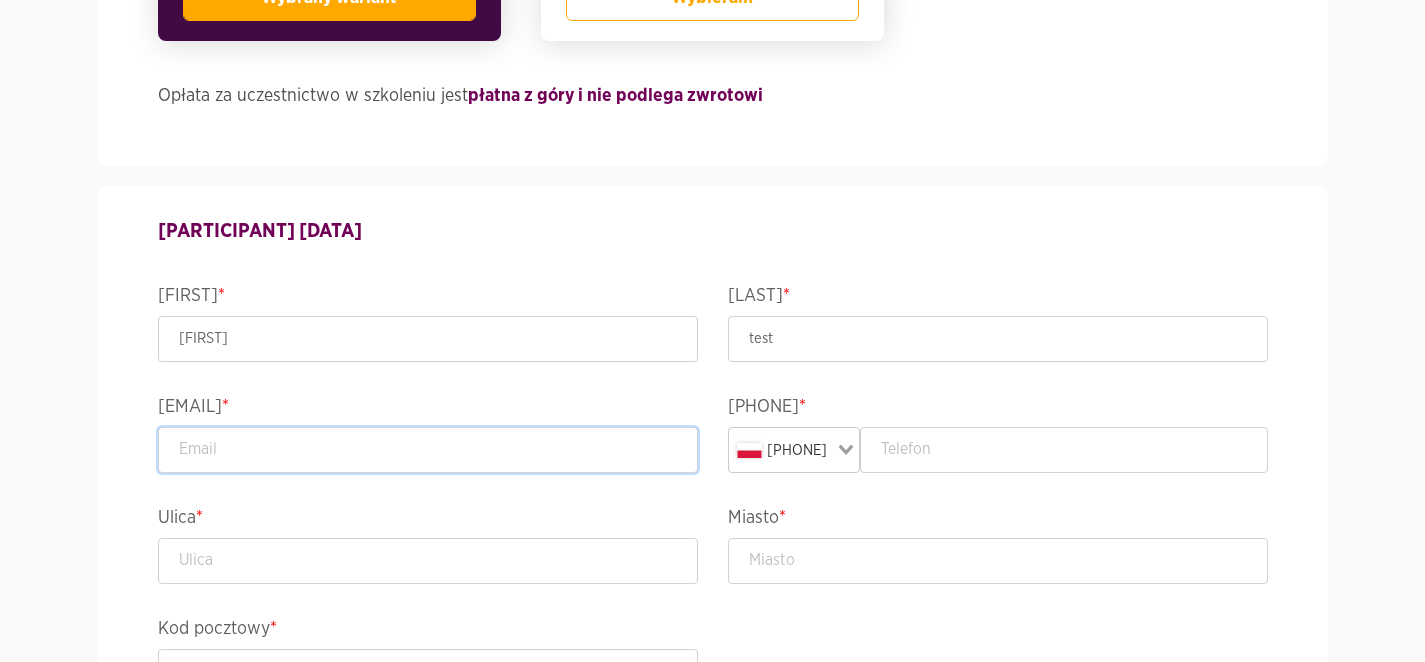 type on "[EMAIL]" 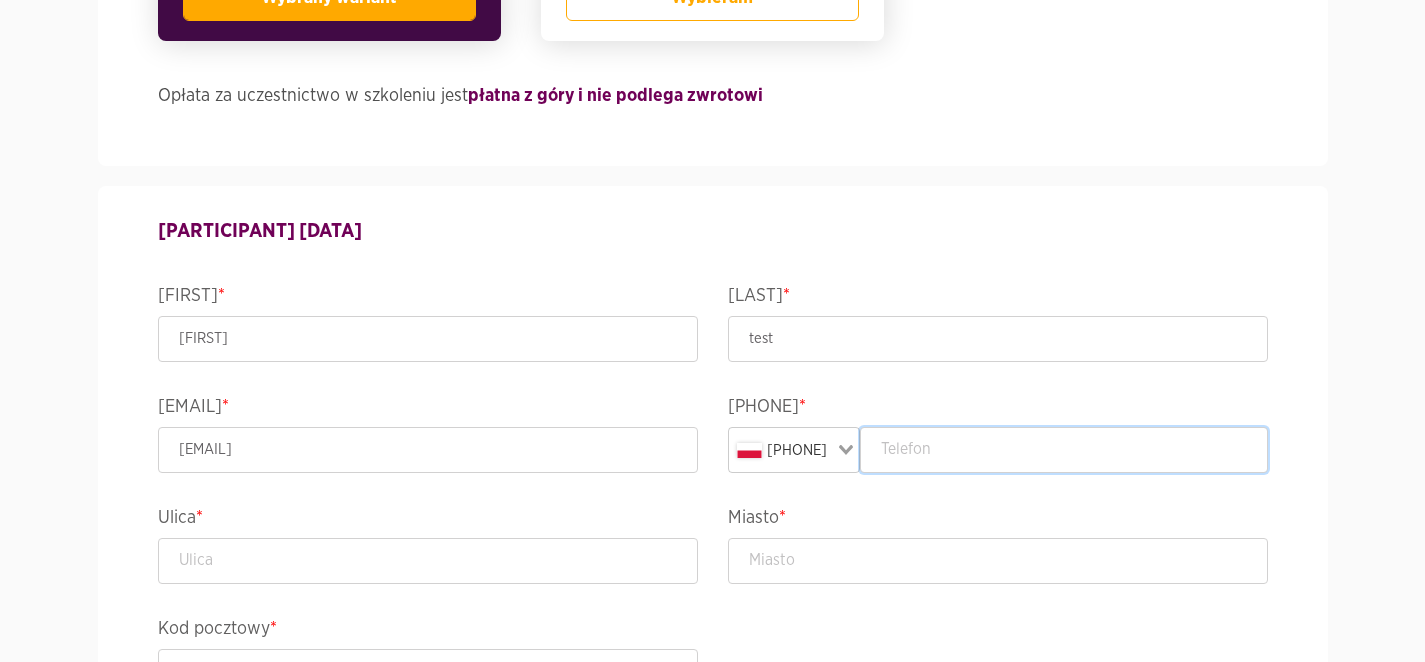 type on "[PHONE]" 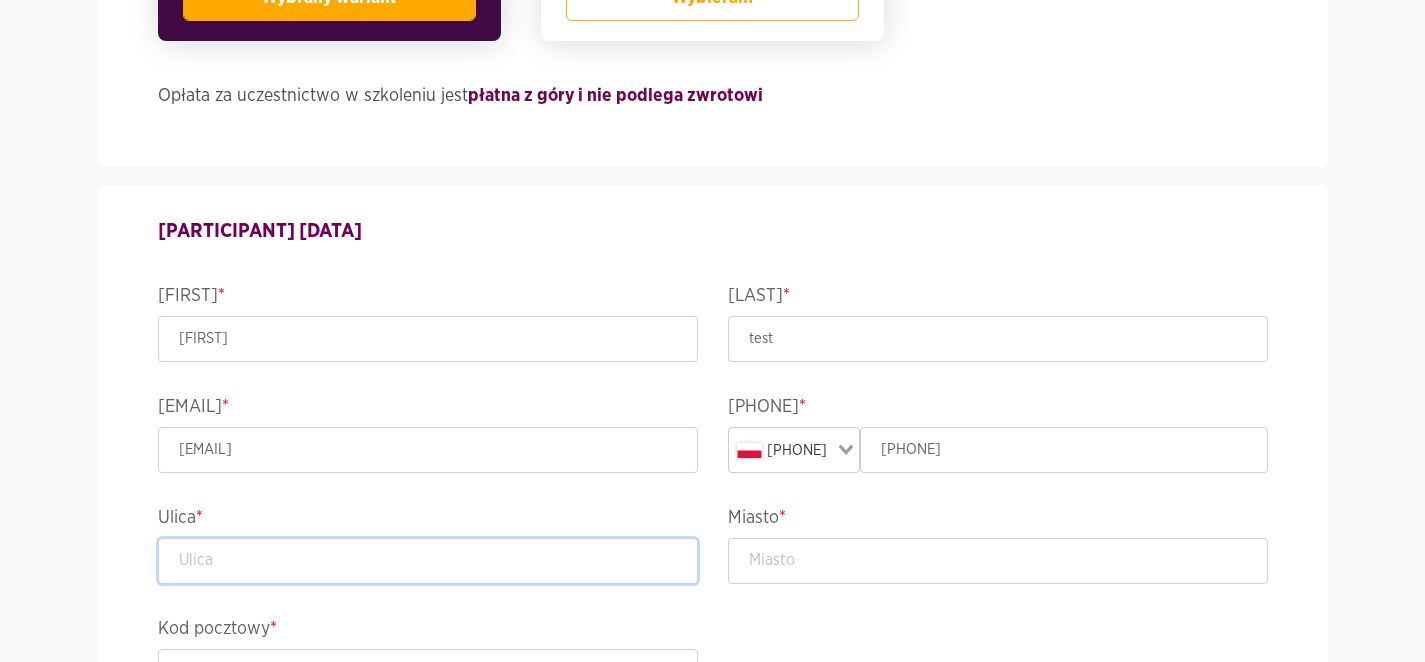 type on "test" 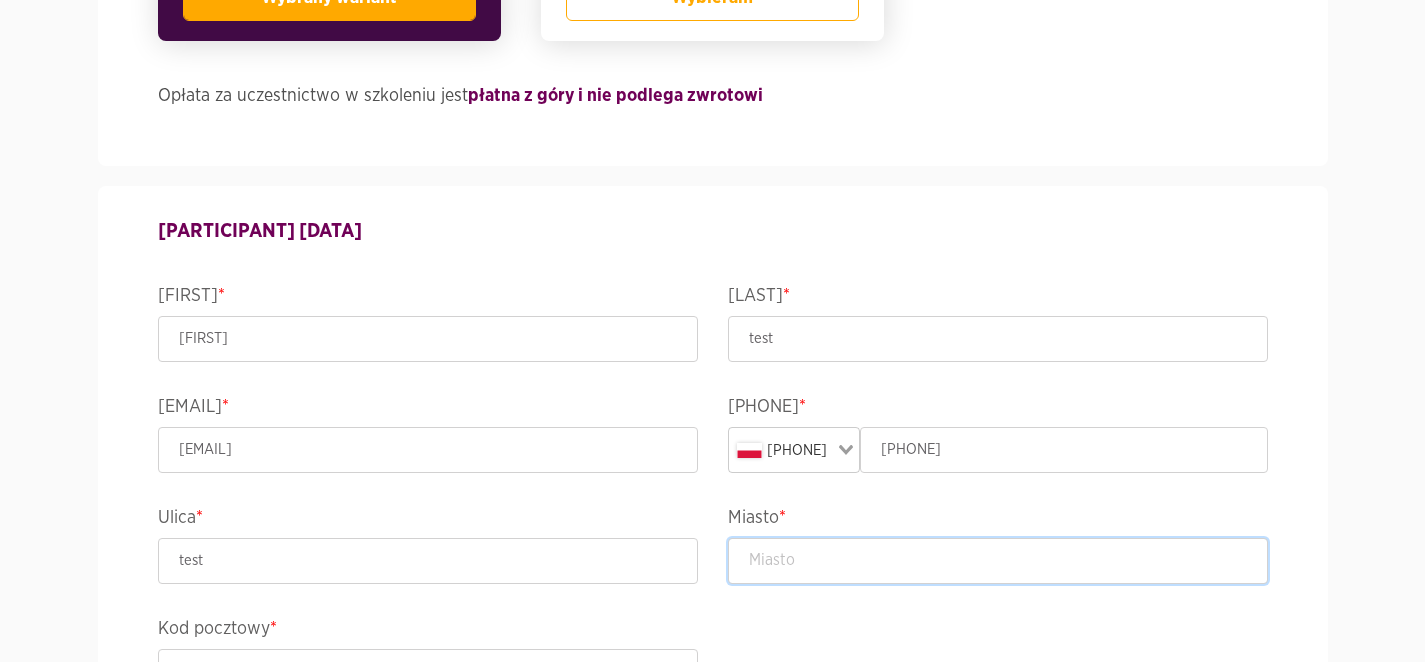 type on "TEST" 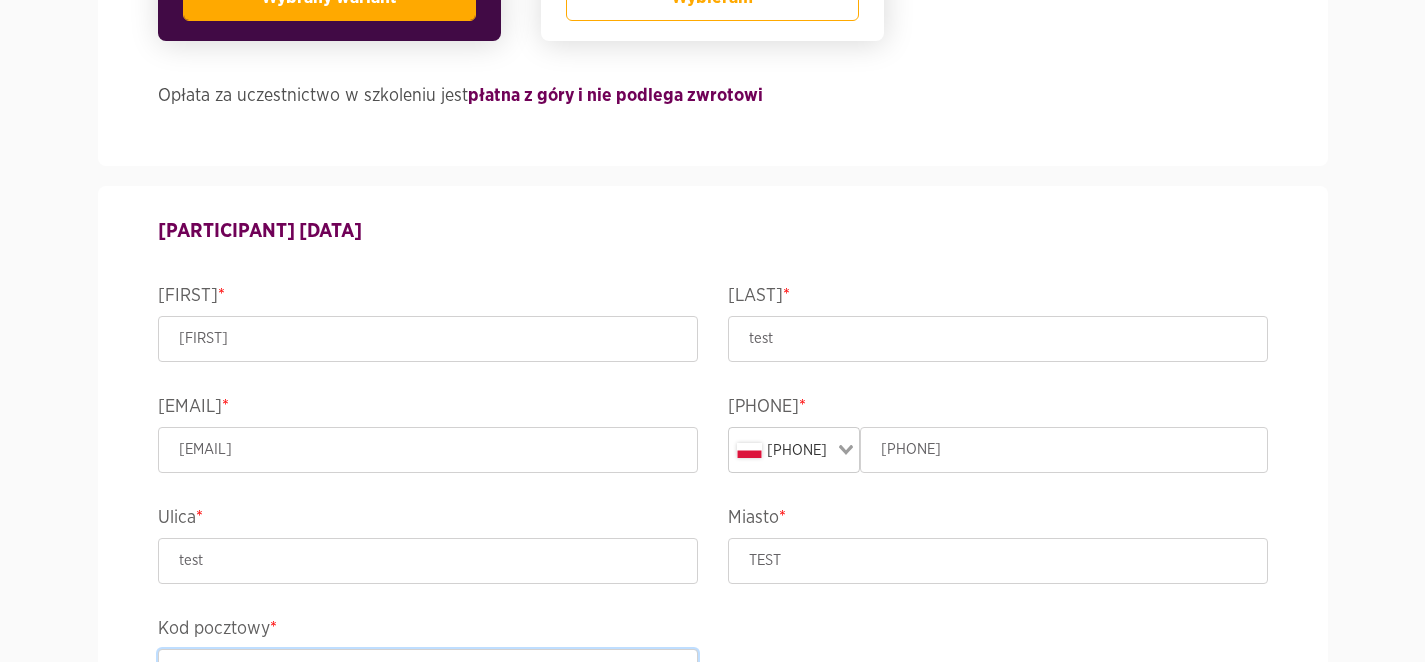 type on "TEST" 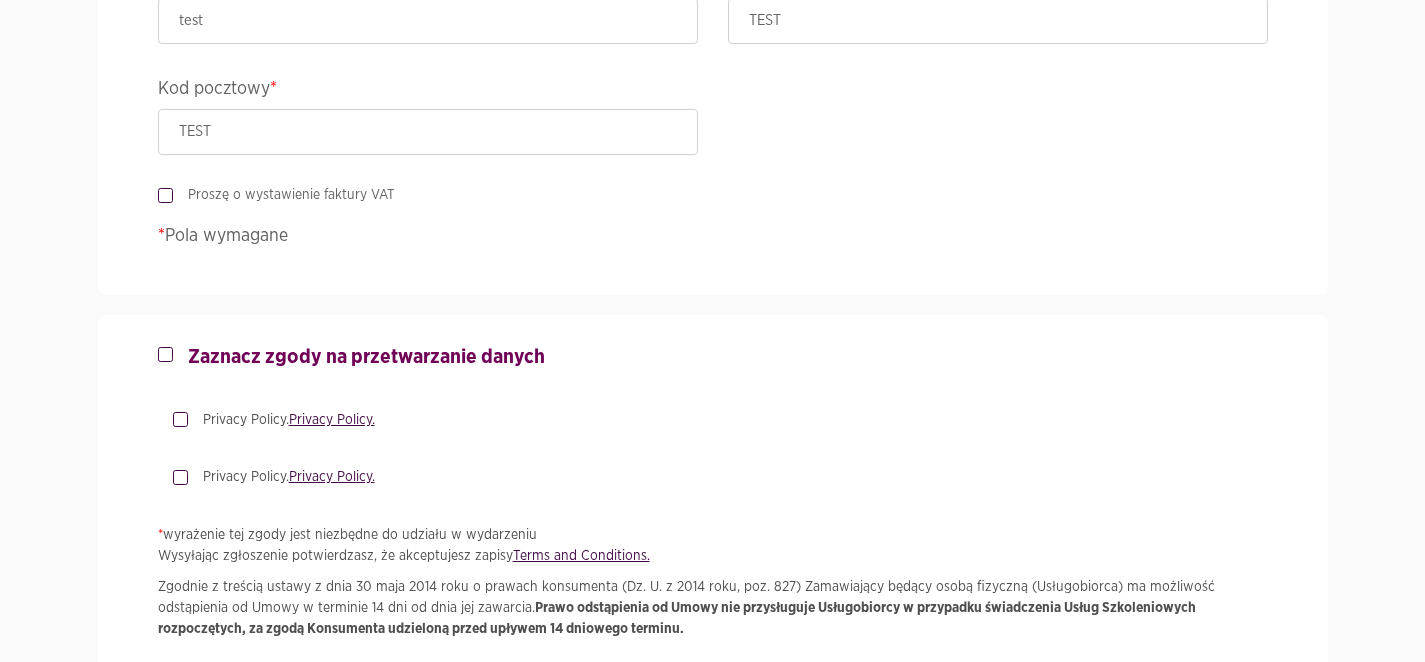 scroll, scrollTop: 1391, scrollLeft: 0, axis: vertical 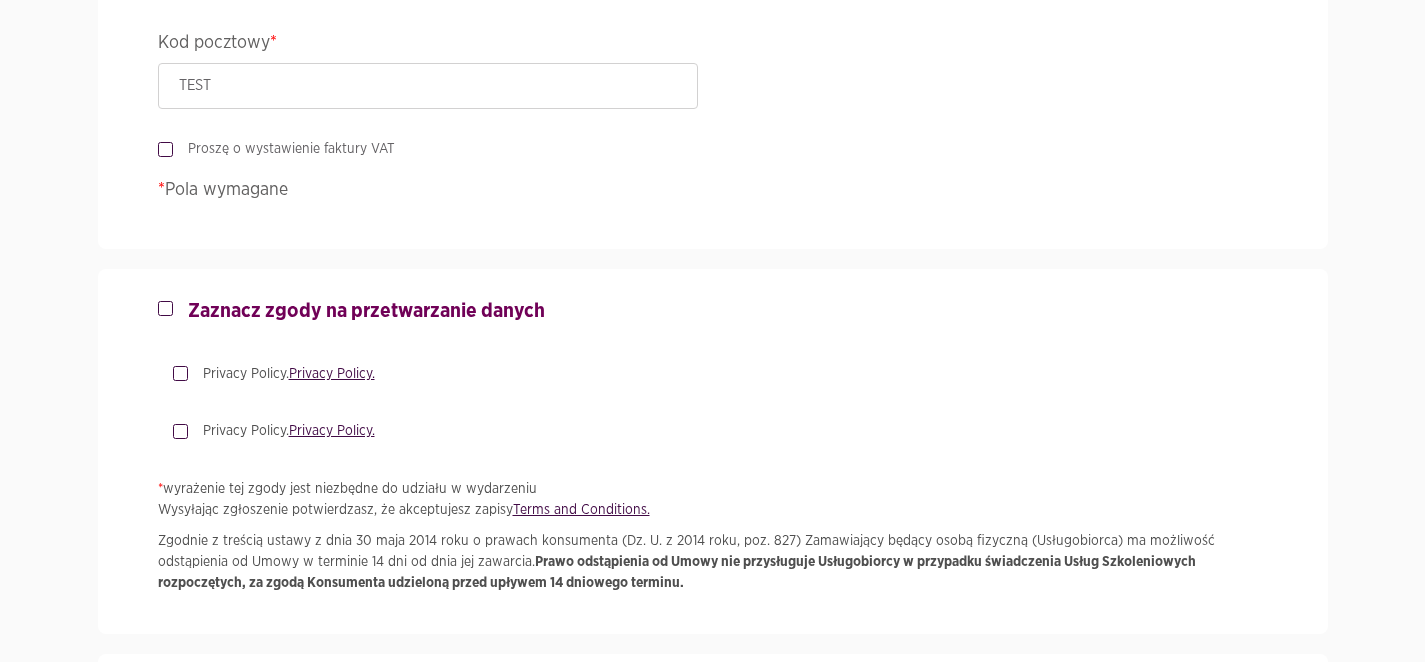 click on "Zaznacz zgody na przetwarzanie danych" at bounding box center (713, 314) 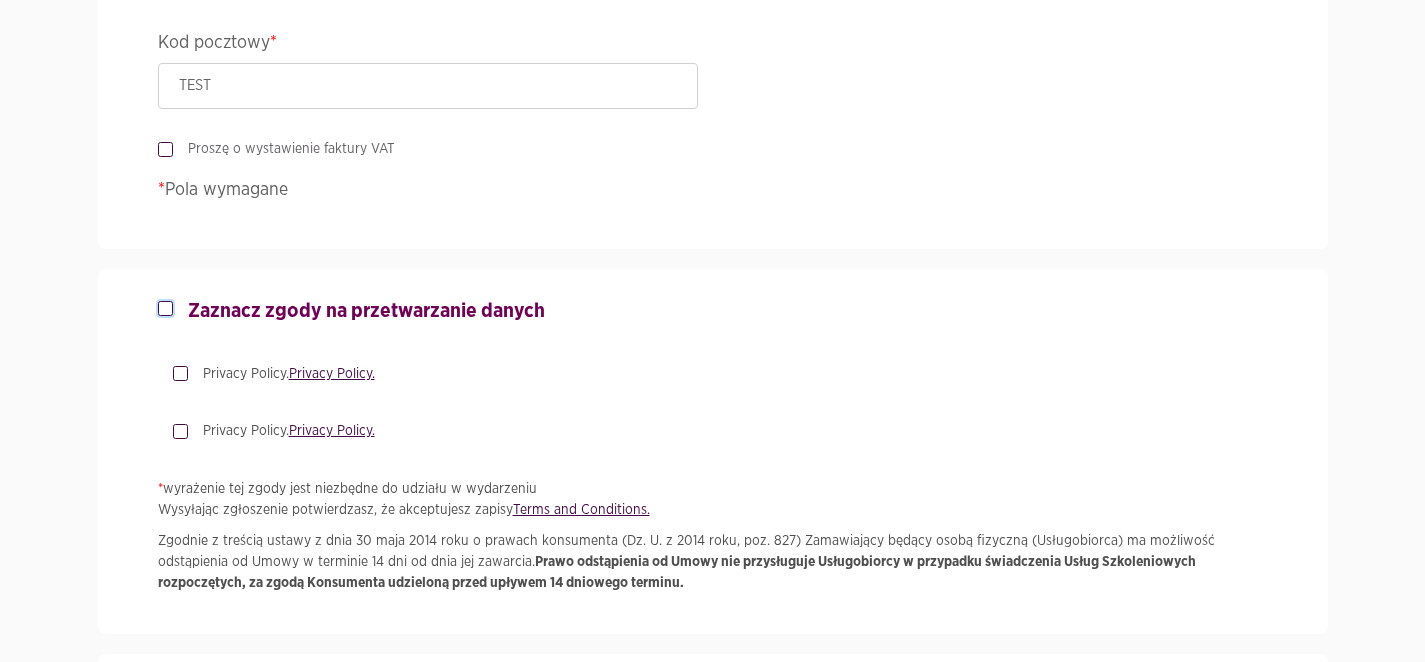 click on "Zaznacz zgody na przetwarzanie danych" at bounding box center [163, 305] 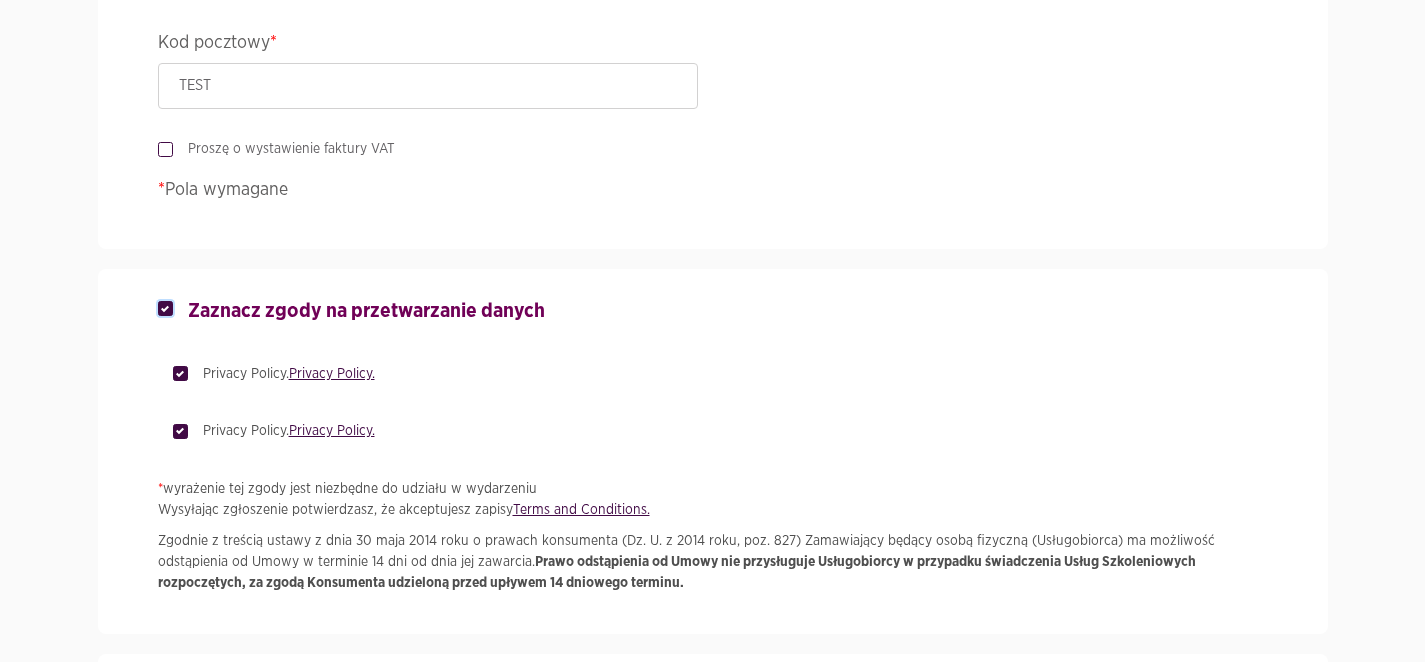 checkbox on "true" 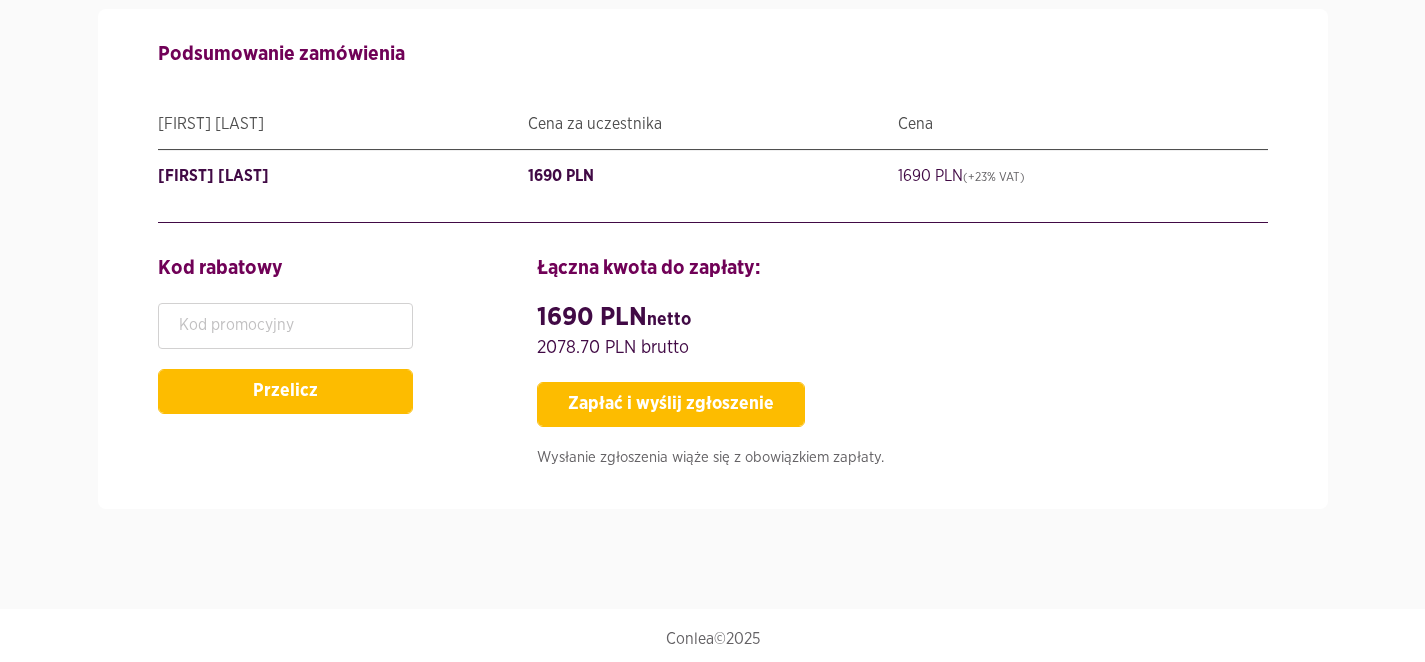 scroll, scrollTop: 2337, scrollLeft: 0, axis: vertical 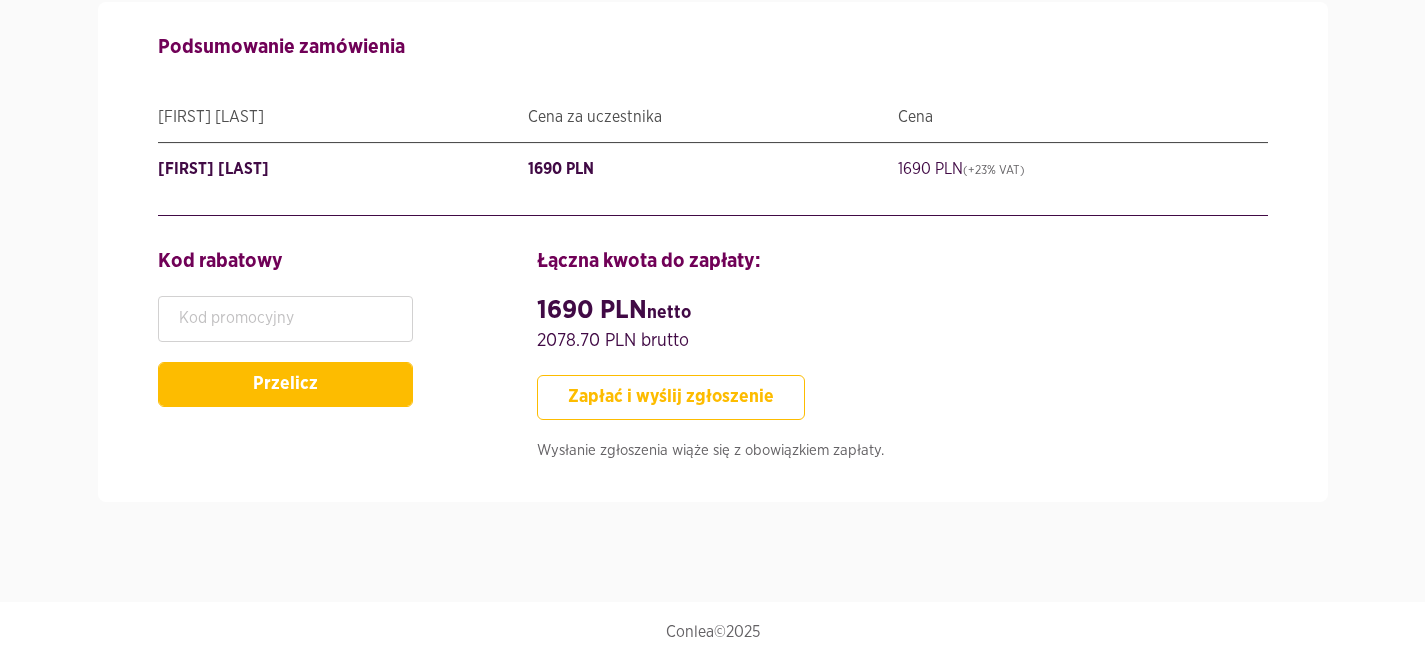 click on "Zapłać i wyślij zgłoszenie" at bounding box center (671, 397) 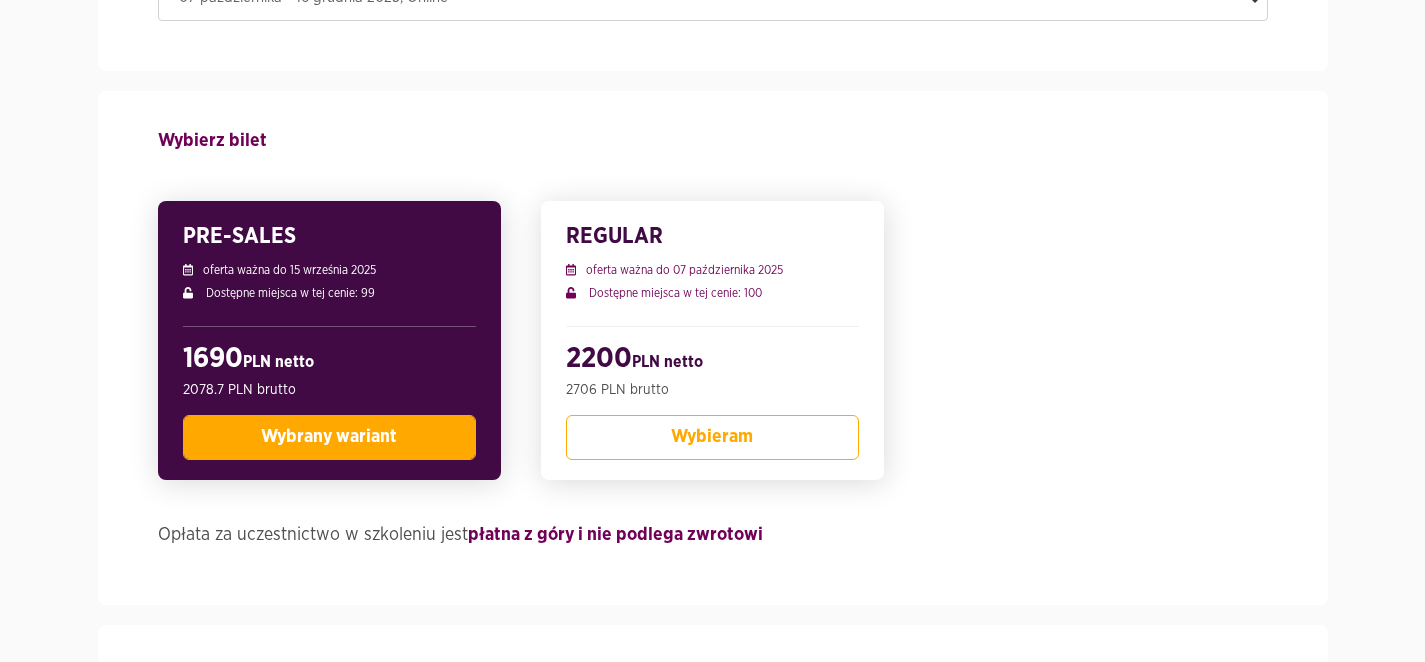 scroll, scrollTop: 377, scrollLeft: 0, axis: vertical 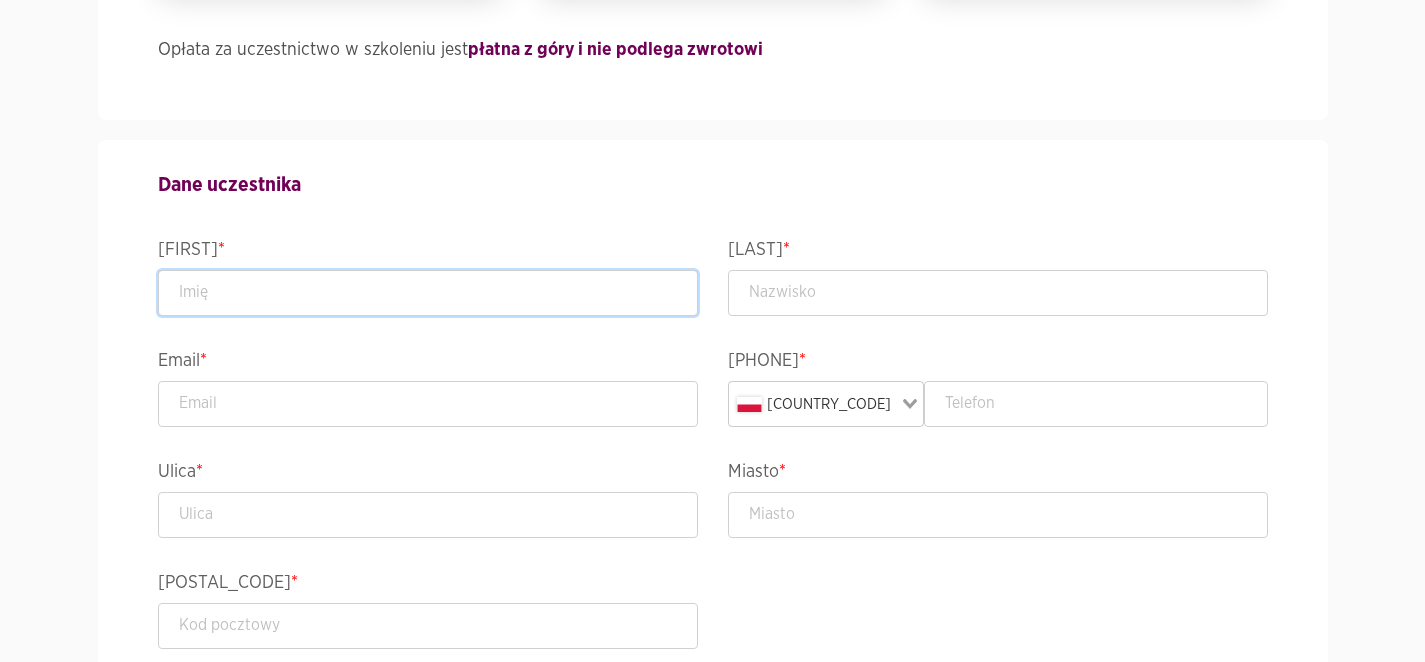 click at bounding box center [428, 293] 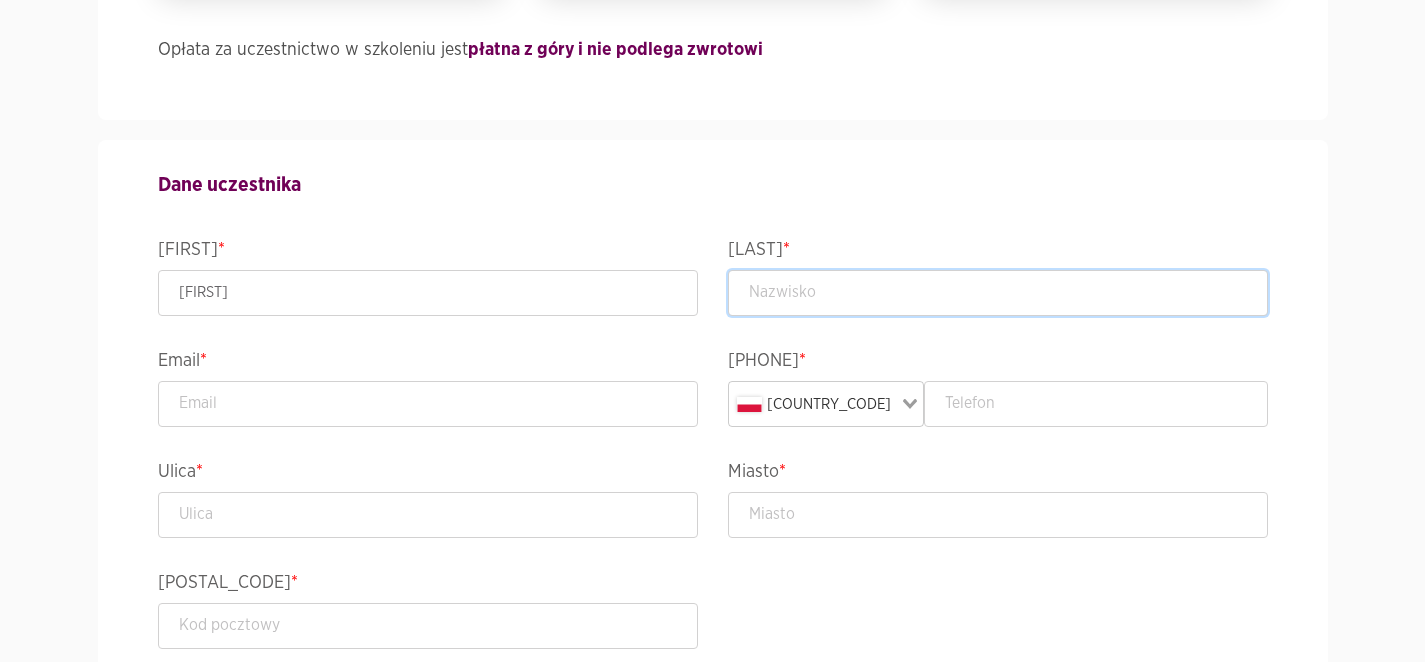 type on "test" 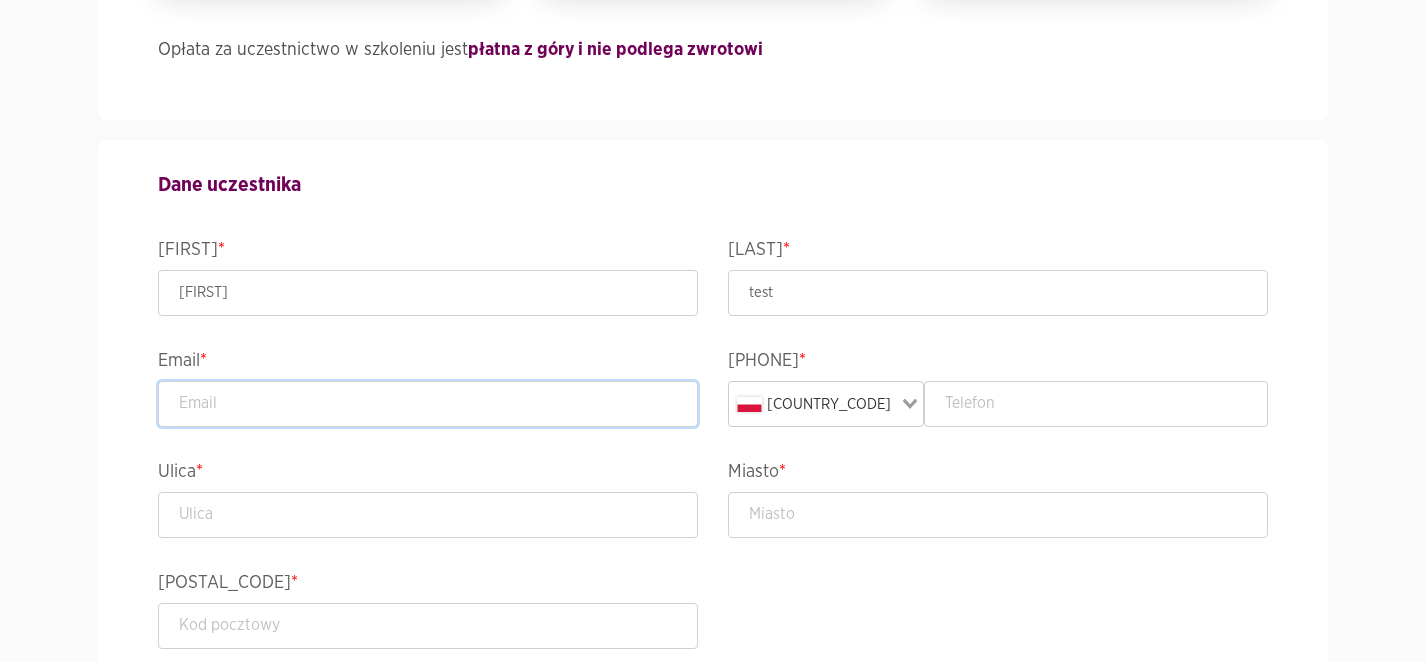 type on "[EMAIL]" 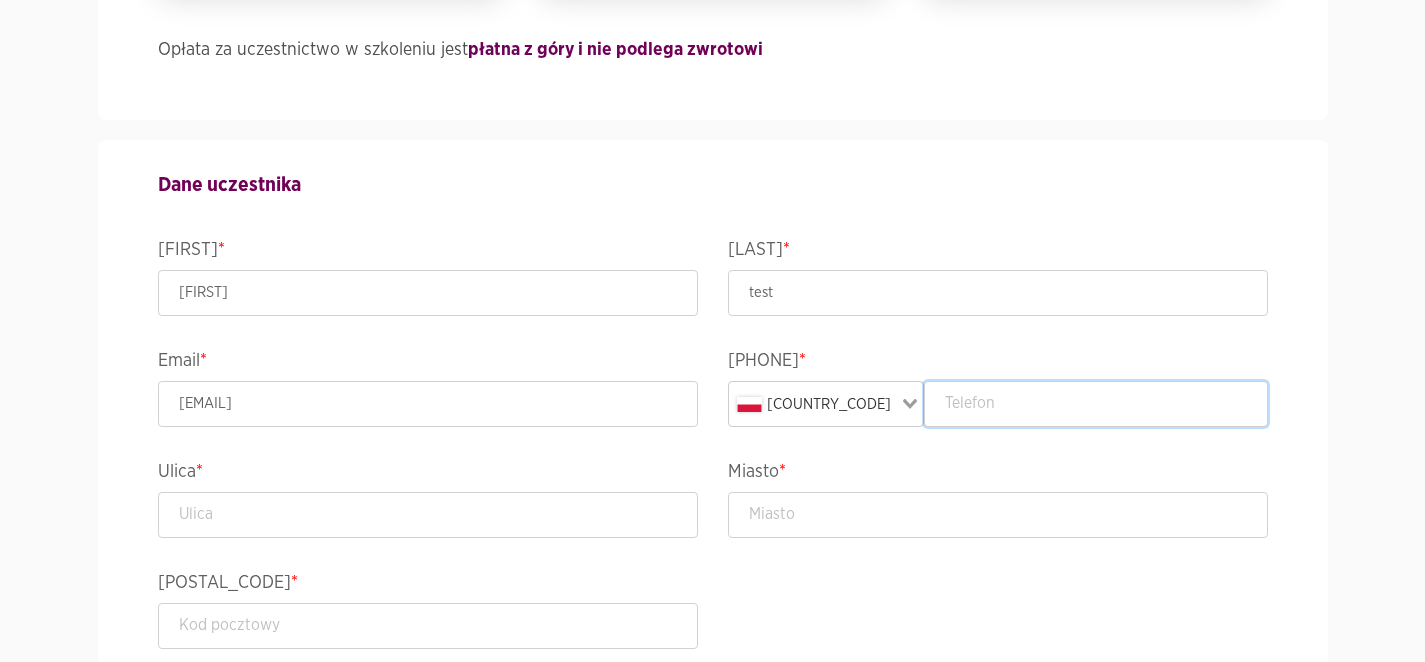 type on "[PHONE]" 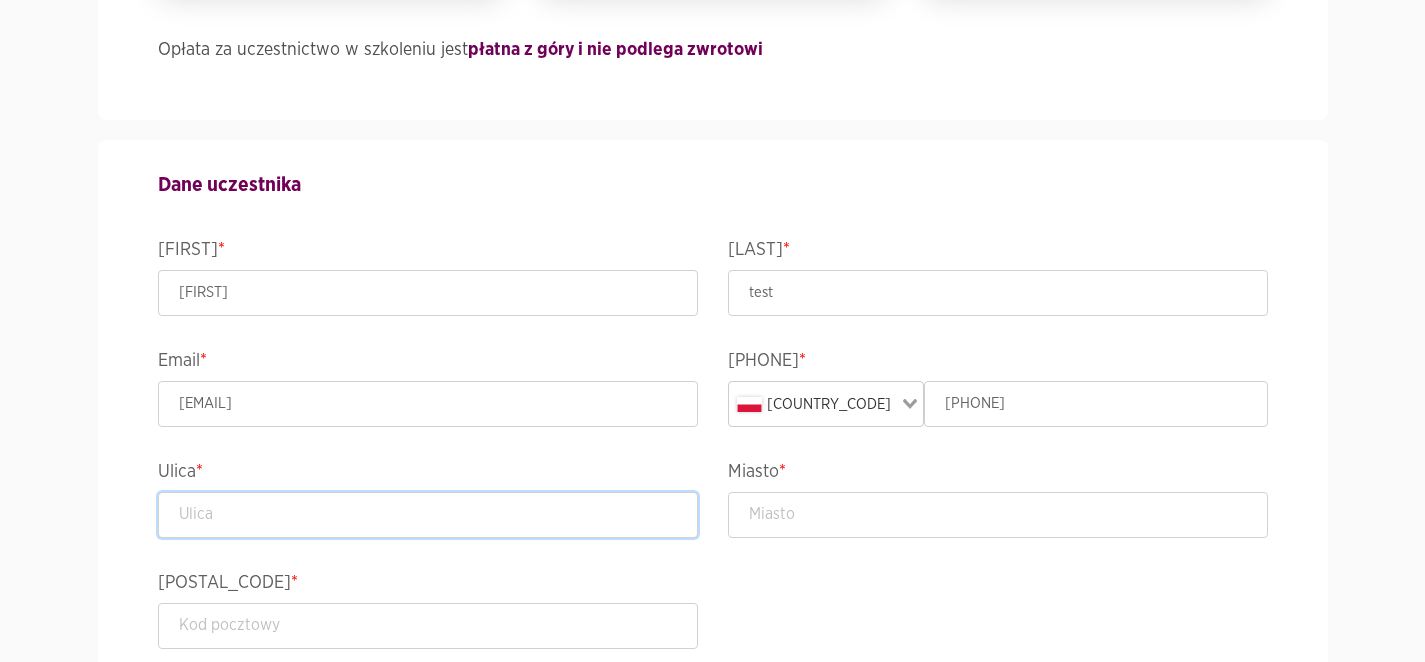 type on "test" 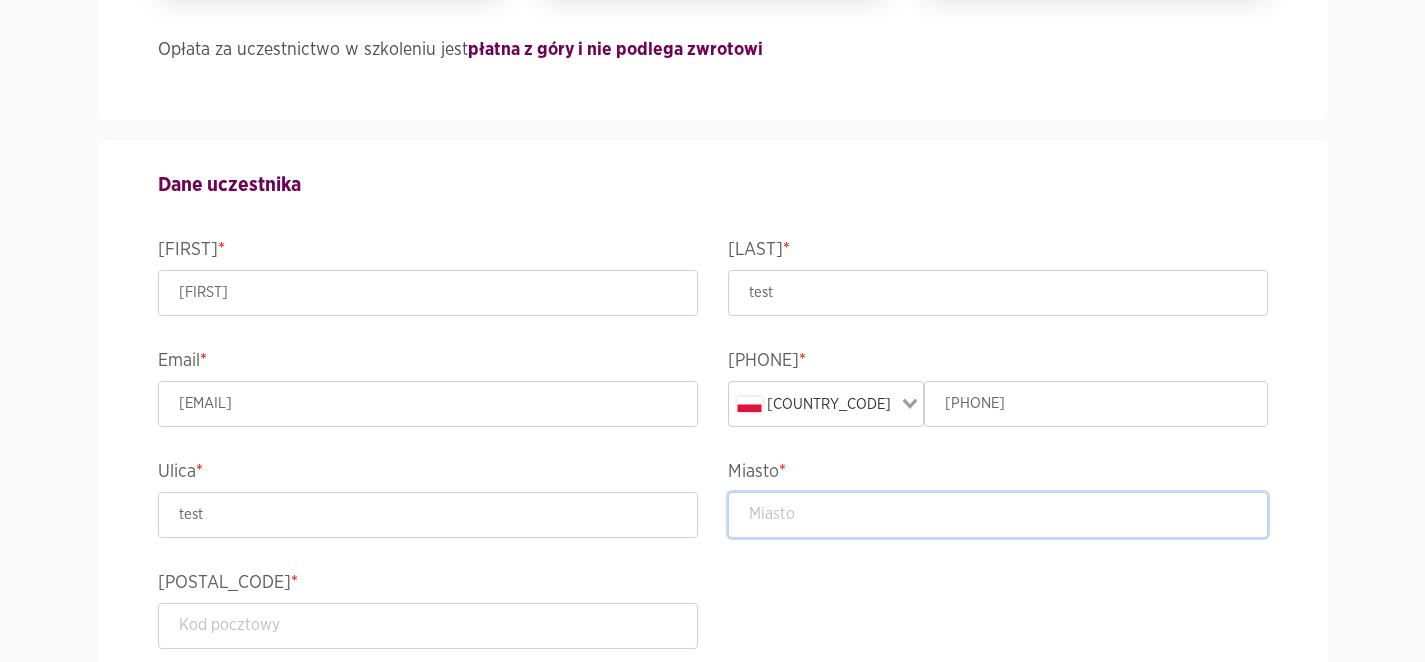 type on "TEST" 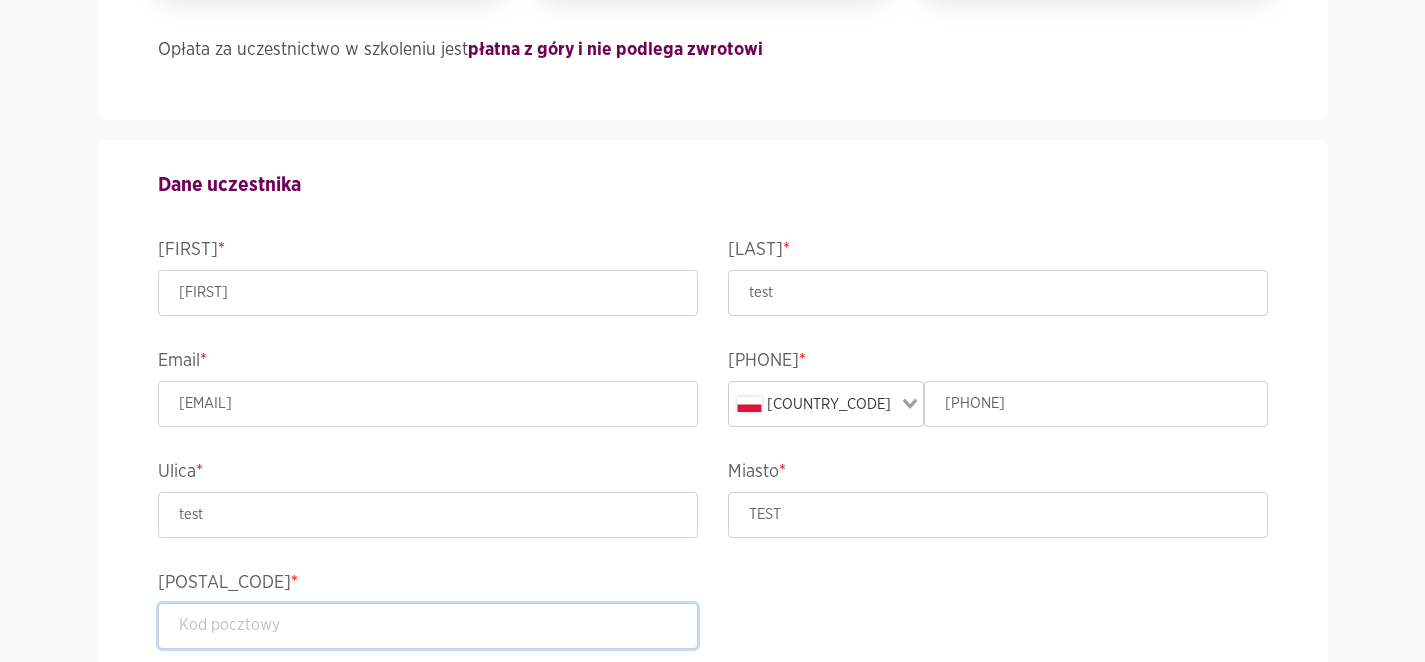 type on "TEST" 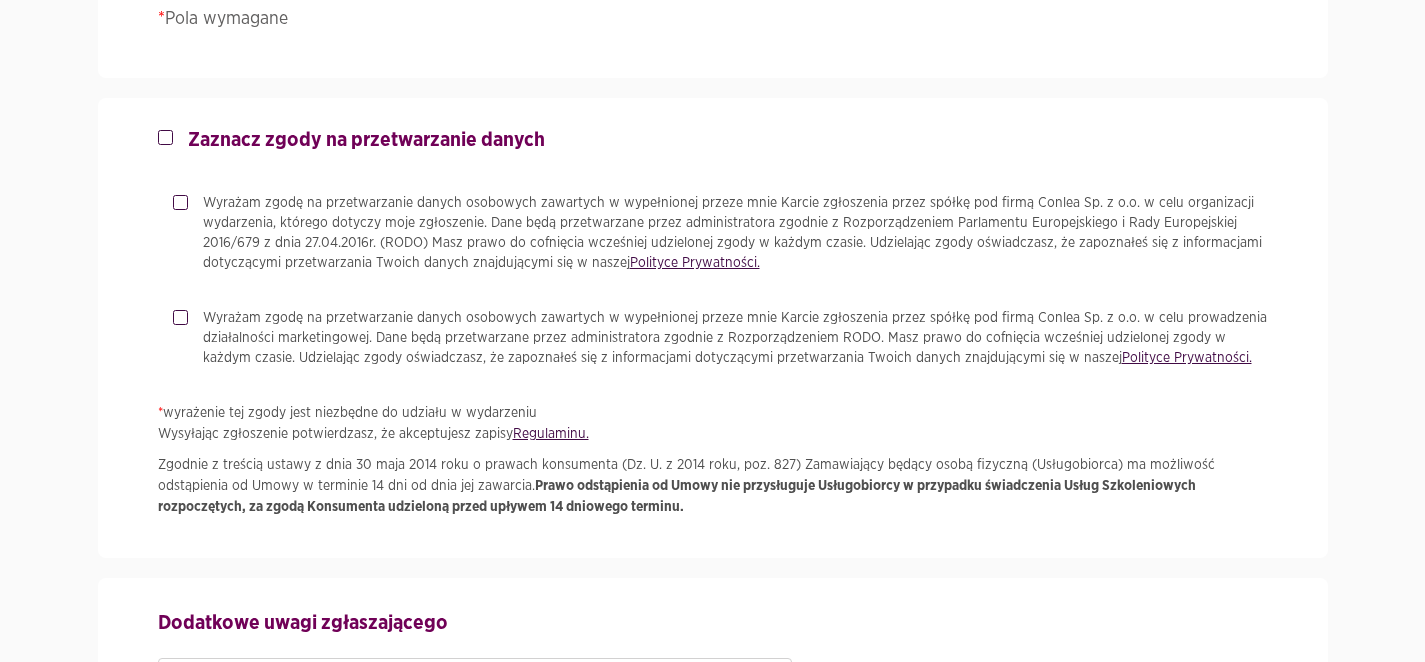 scroll, scrollTop: 1575, scrollLeft: 0, axis: vertical 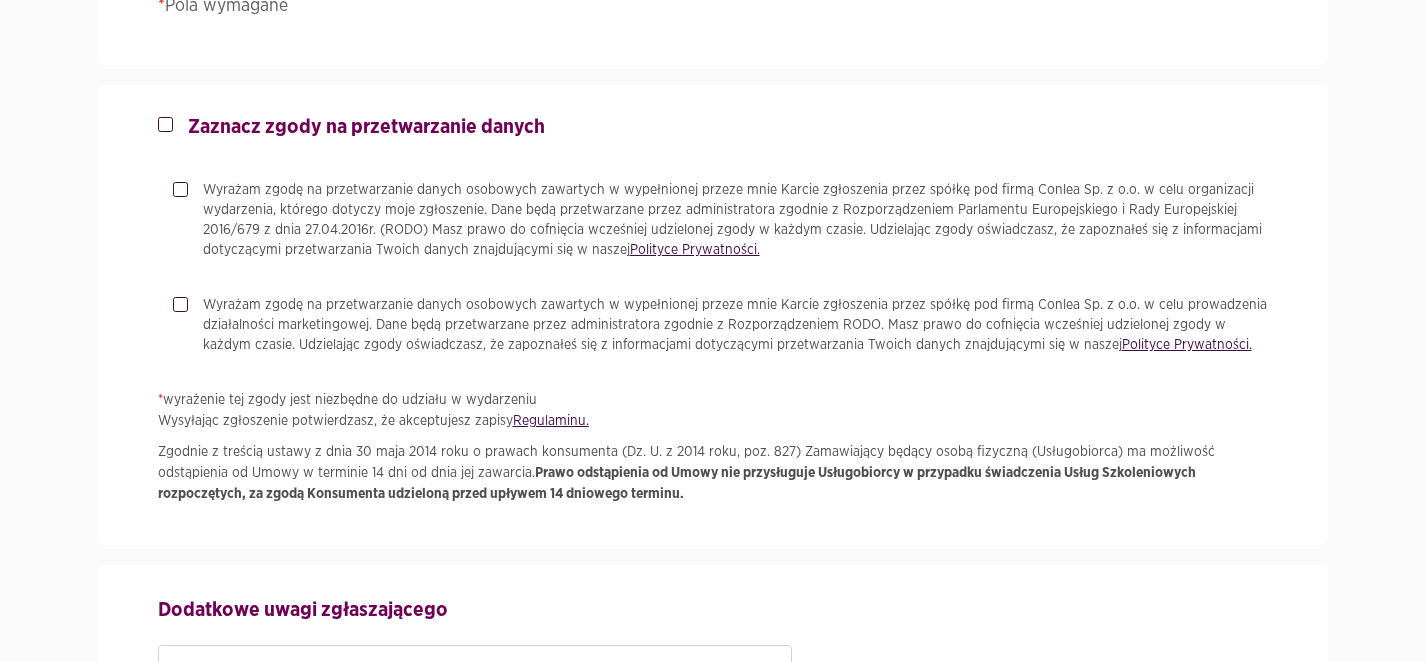 click on "Zaznacz zgody na przetwarzanie danych" at bounding box center (359, 127) 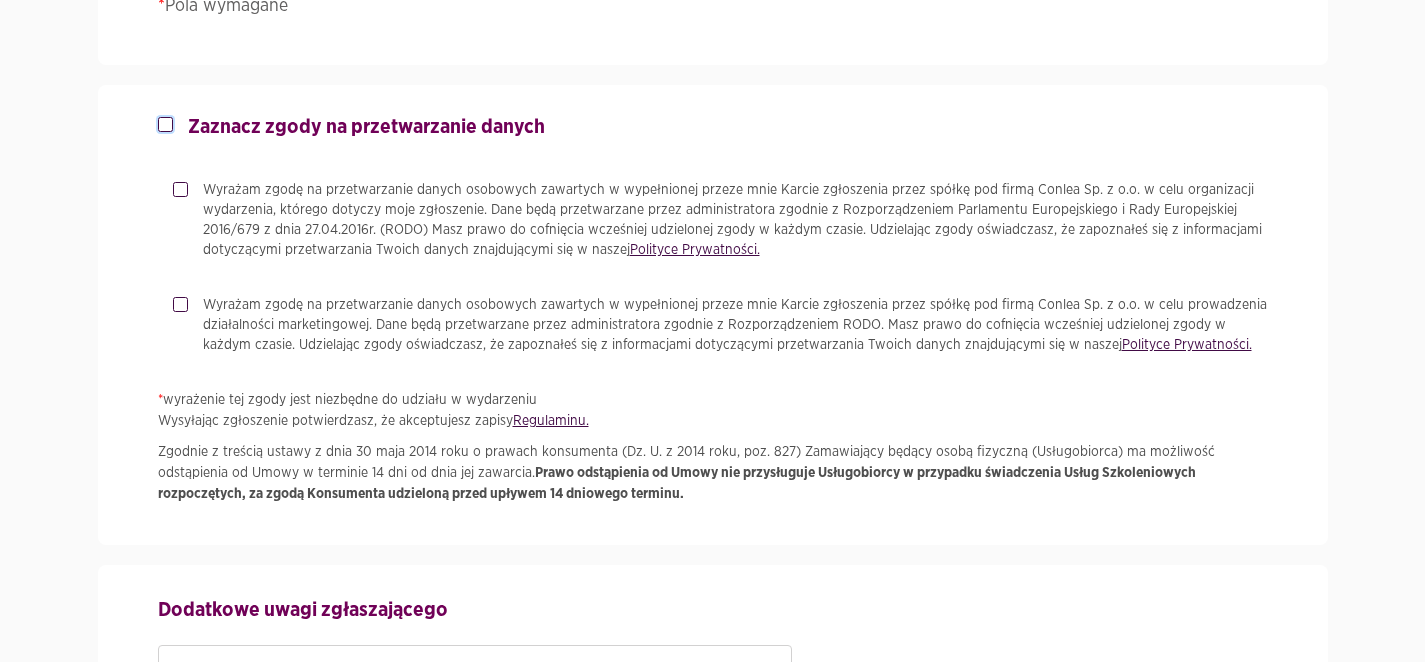 click on "Zaznacz zgody na przetwarzanie danych" at bounding box center [163, 121] 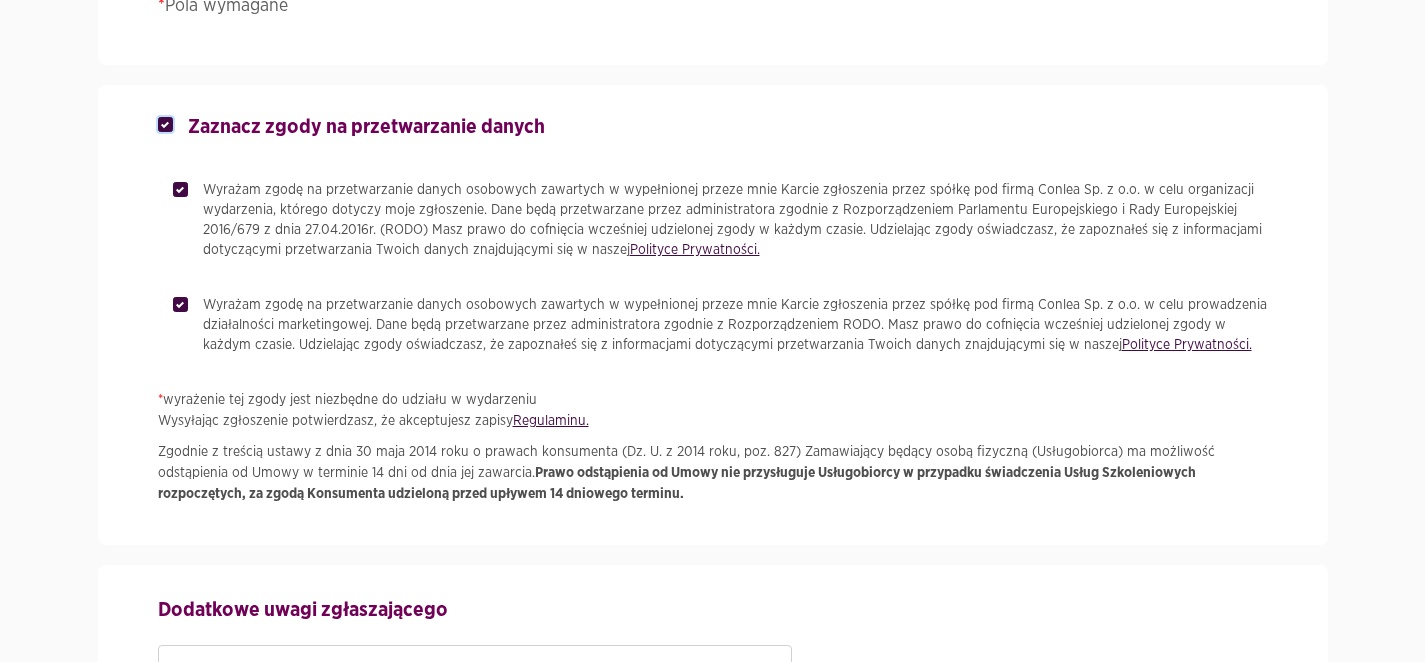checkbox on "true" 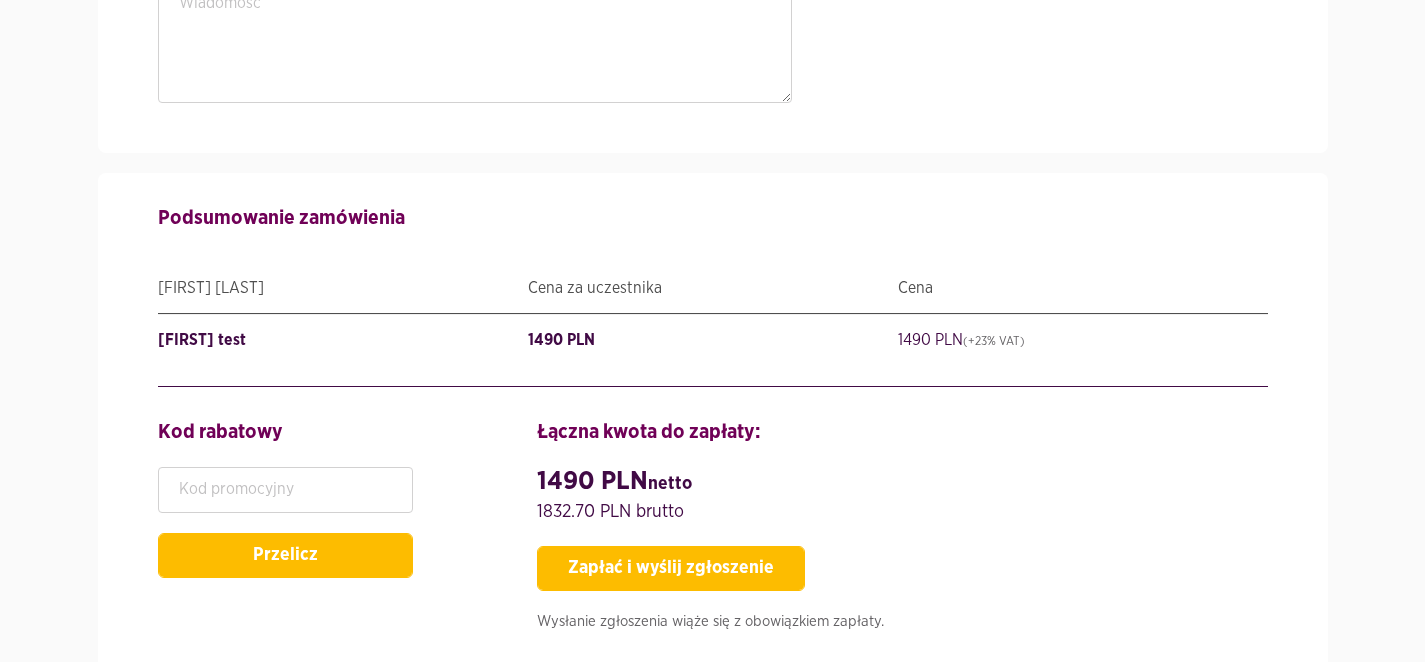 scroll, scrollTop: 2414, scrollLeft: 0, axis: vertical 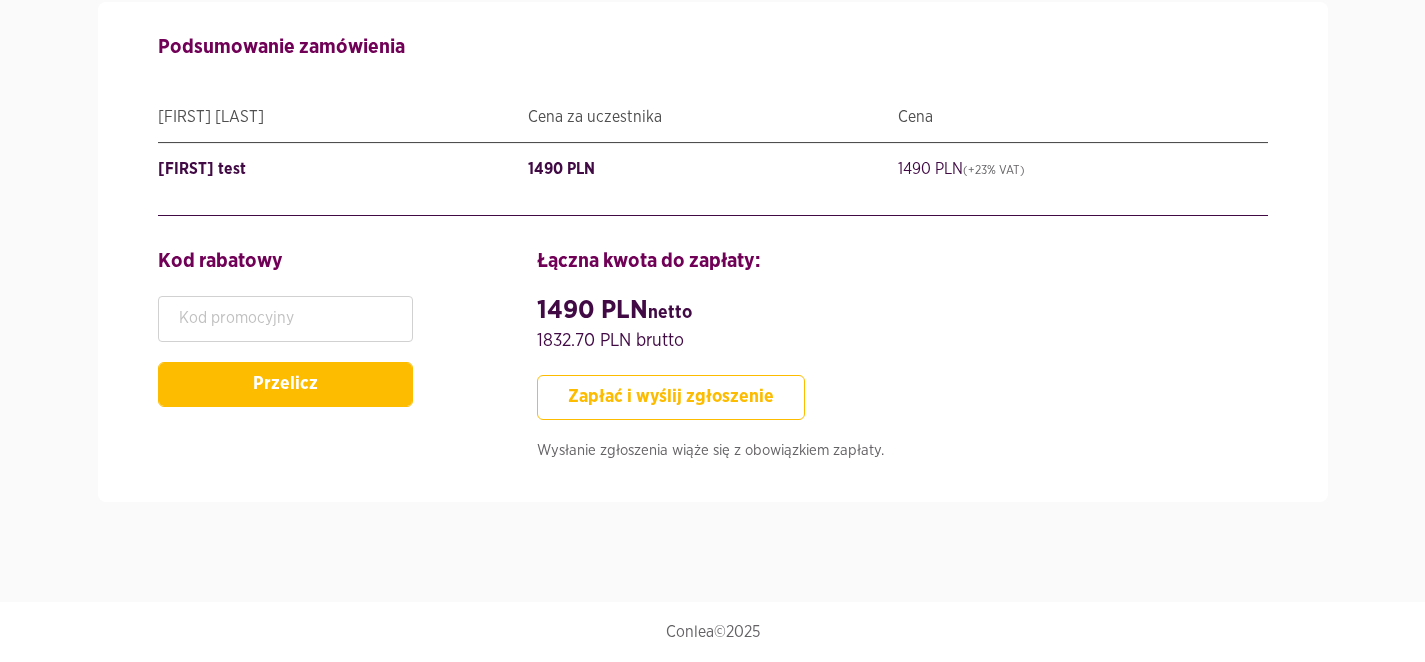click on "Zapłać i wyślij zgłoszenie" at bounding box center [671, 397] 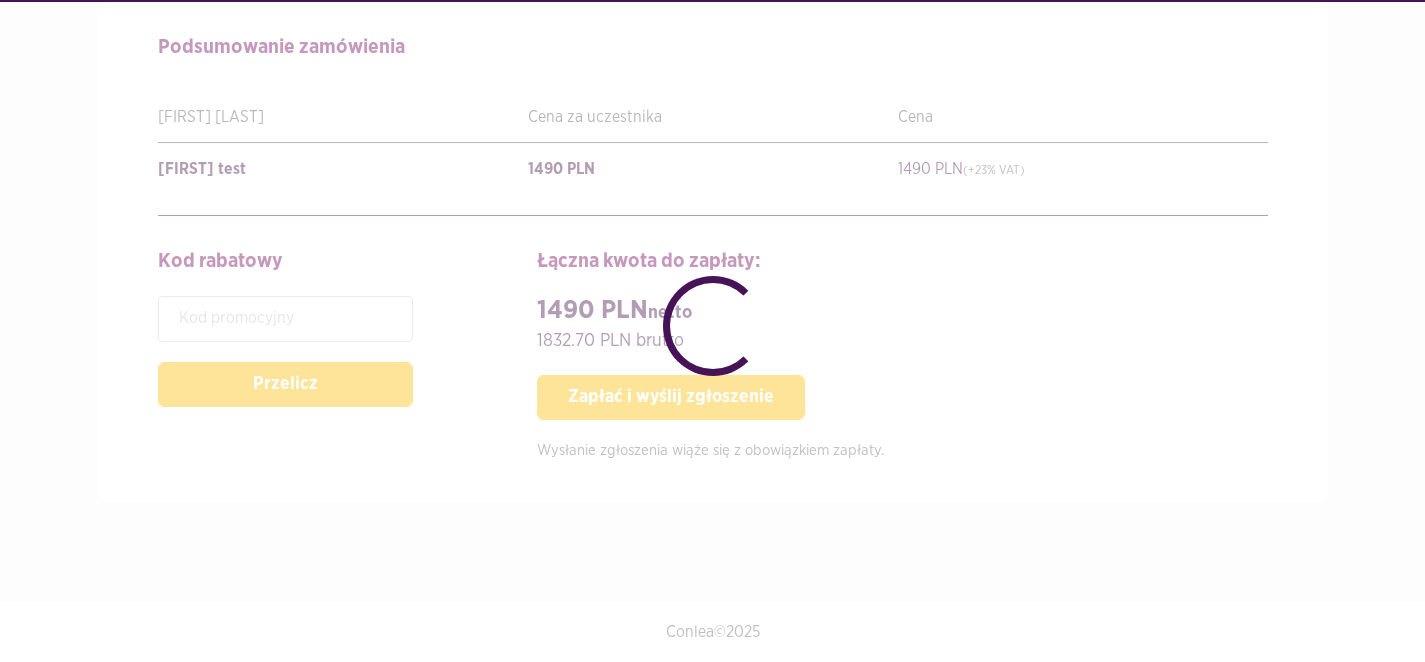 type 